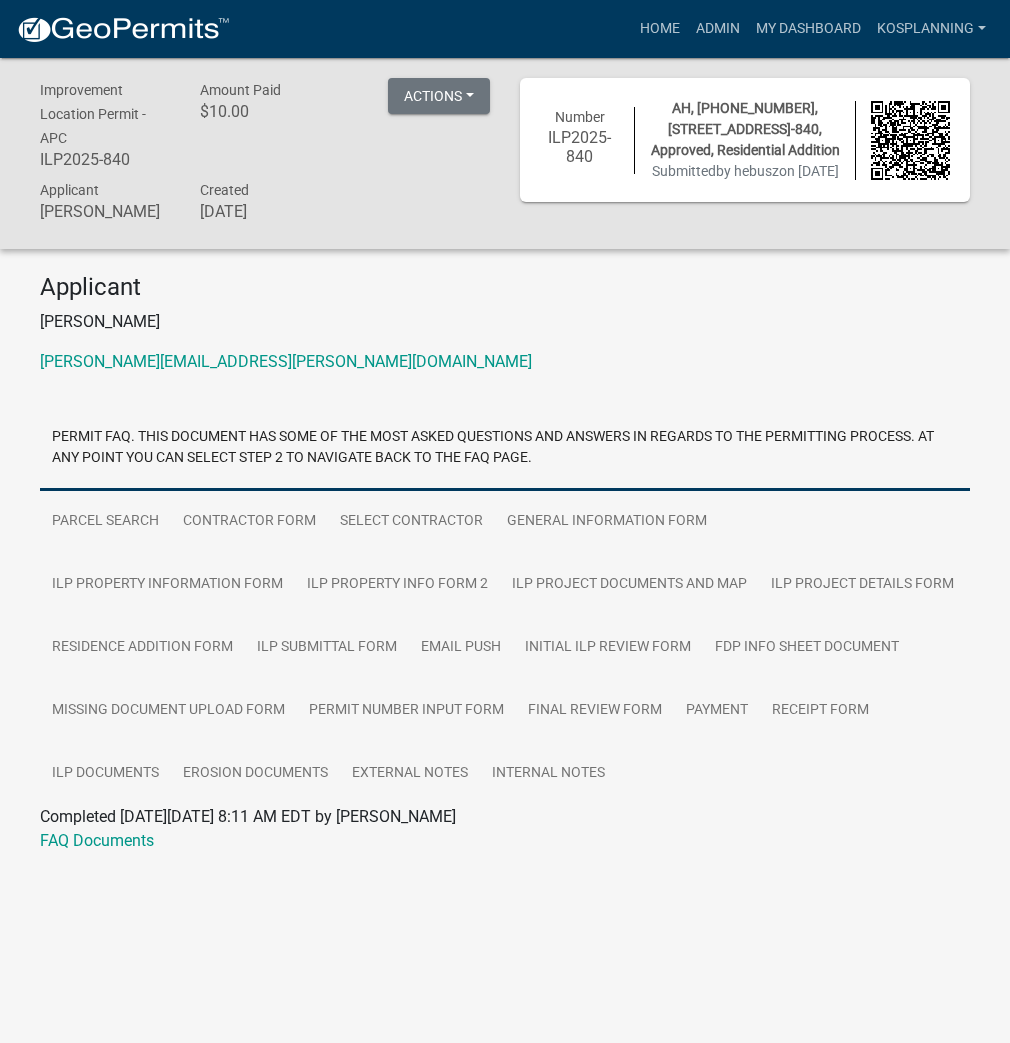 scroll, scrollTop: 0, scrollLeft: 0, axis: both 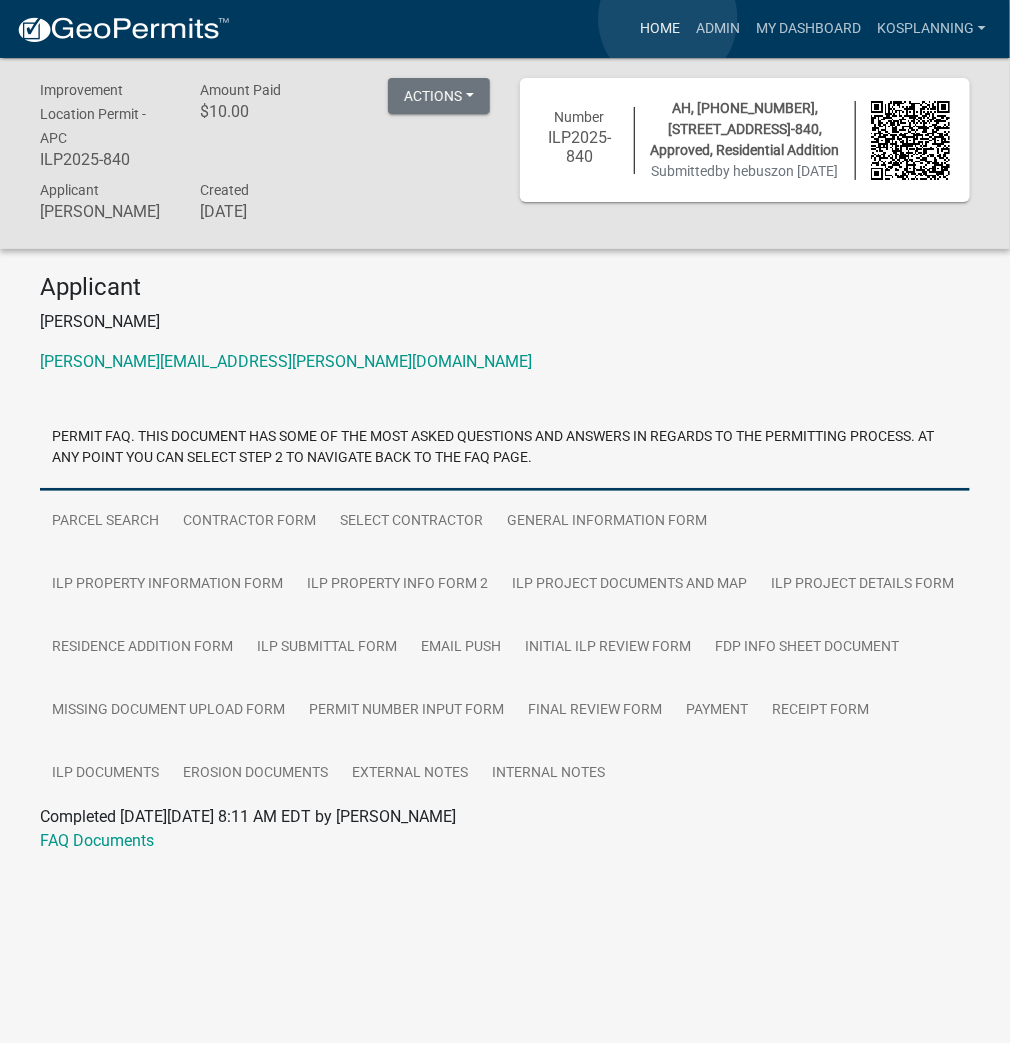 click on "Home" at bounding box center [660, 29] 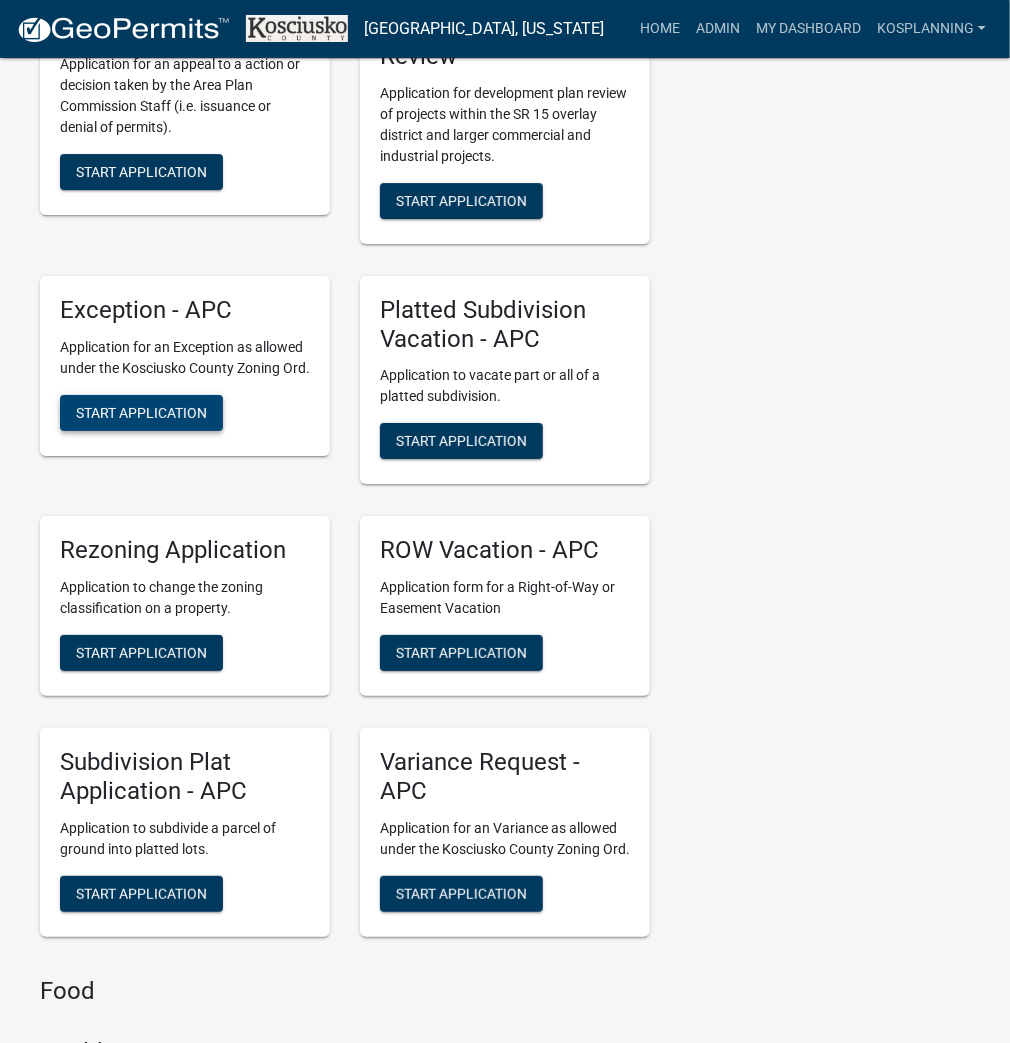 scroll, scrollTop: 4824, scrollLeft: 0, axis: vertical 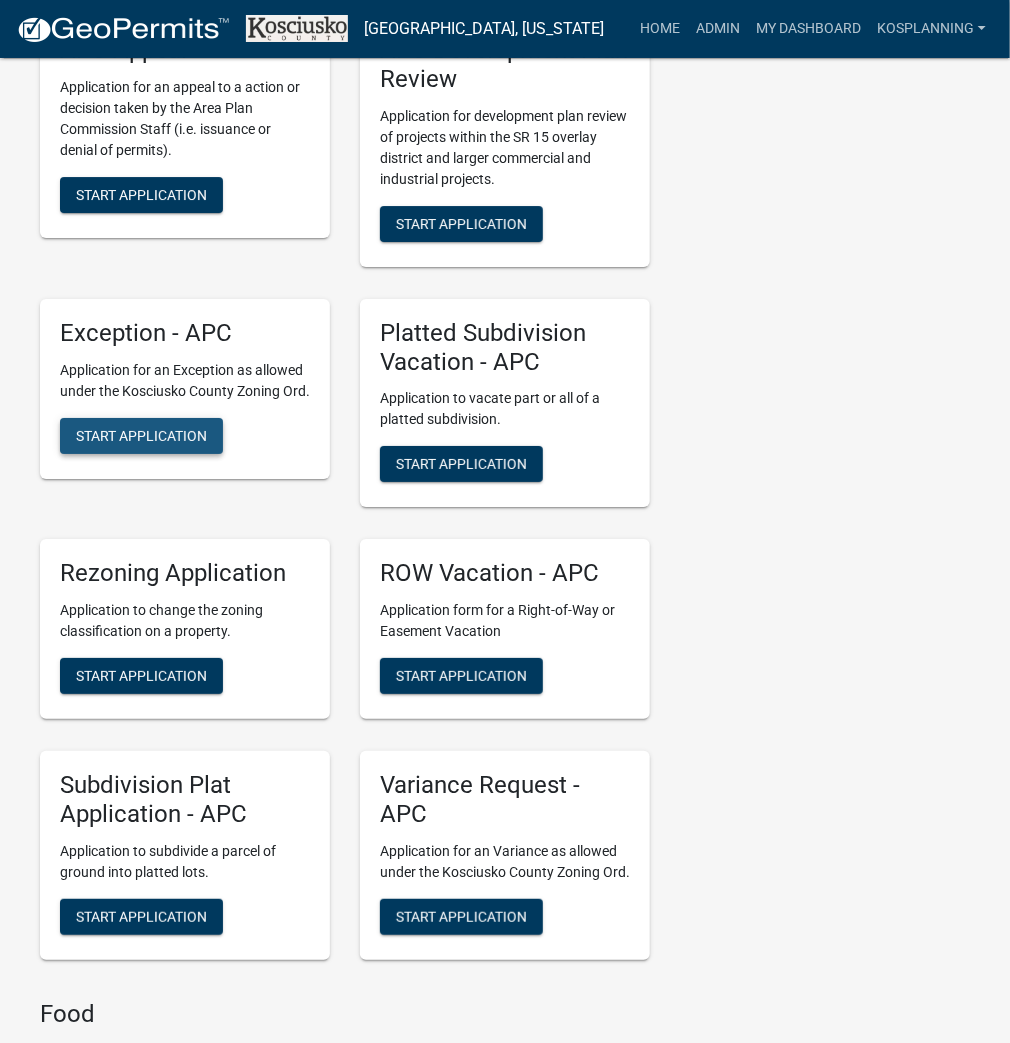 click on "Start Application" at bounding box center [141, 435] 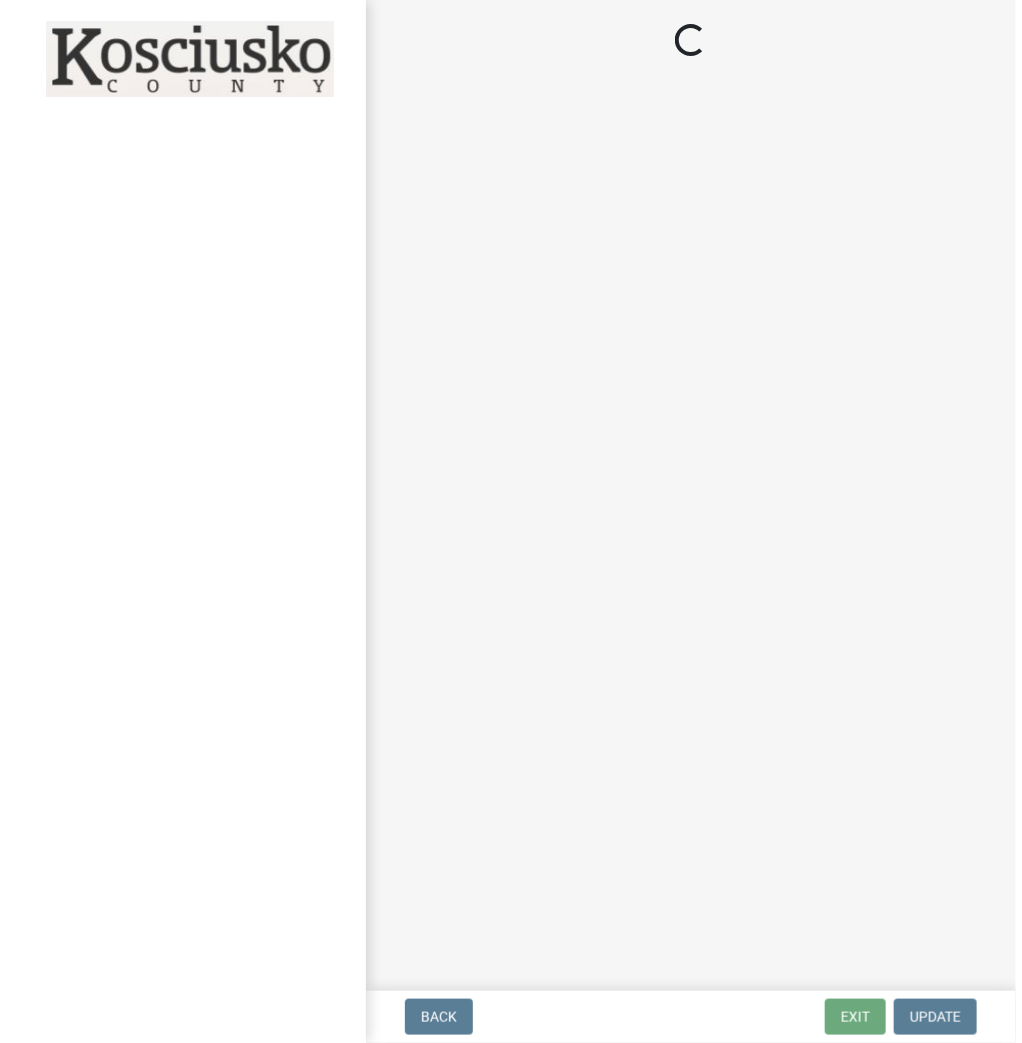 scroll, scrollTop: 0, scrollLeft: 0, axis: both 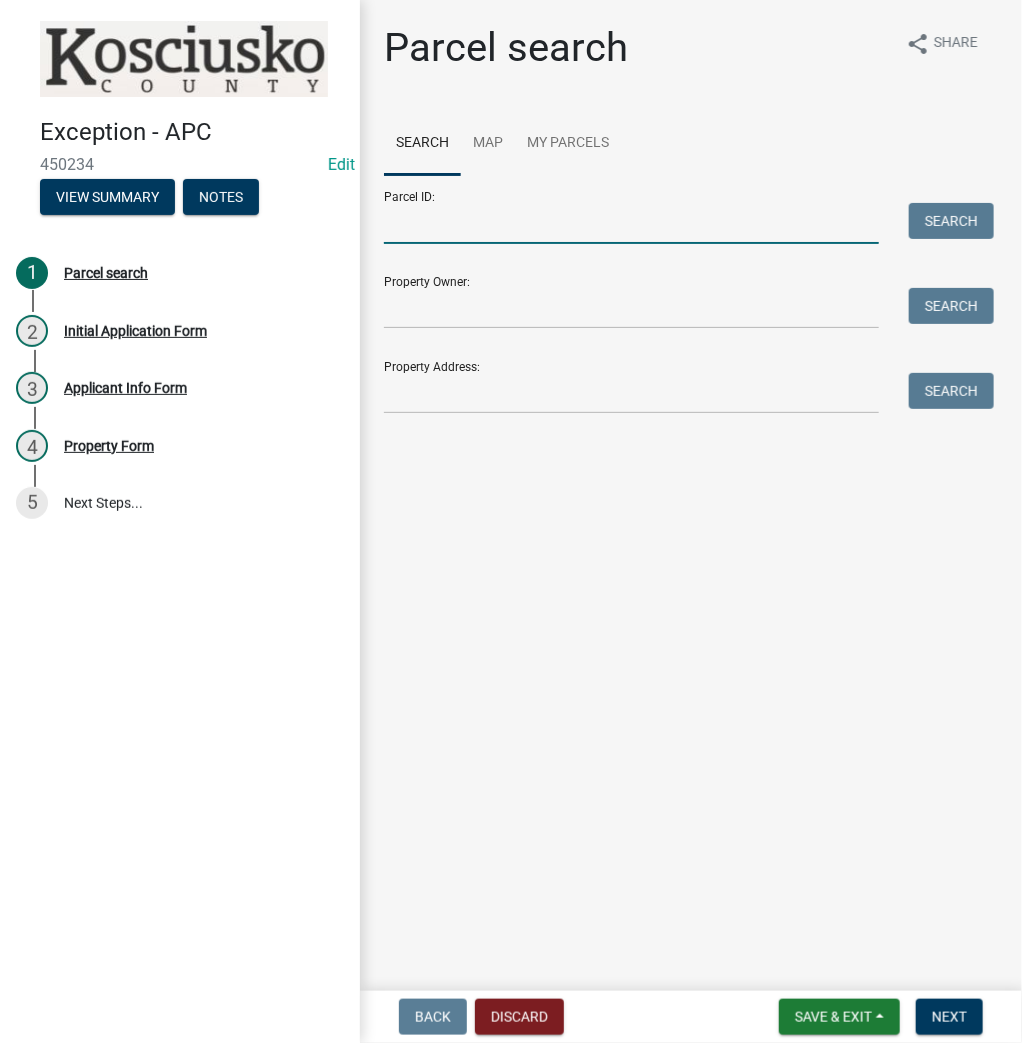 click on "Parcel ID:" at bounding box center (631, 223) 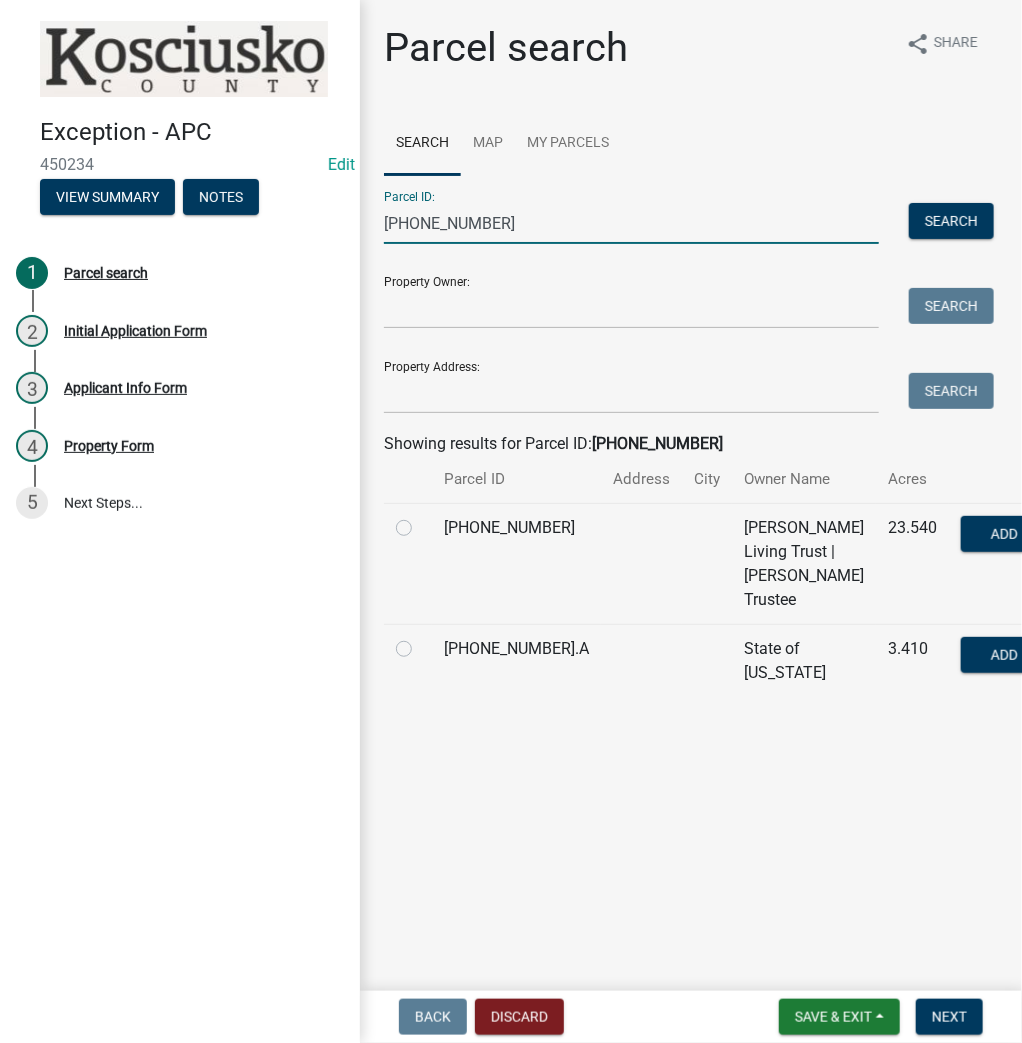 type on "[PHONE_NUMBER]" 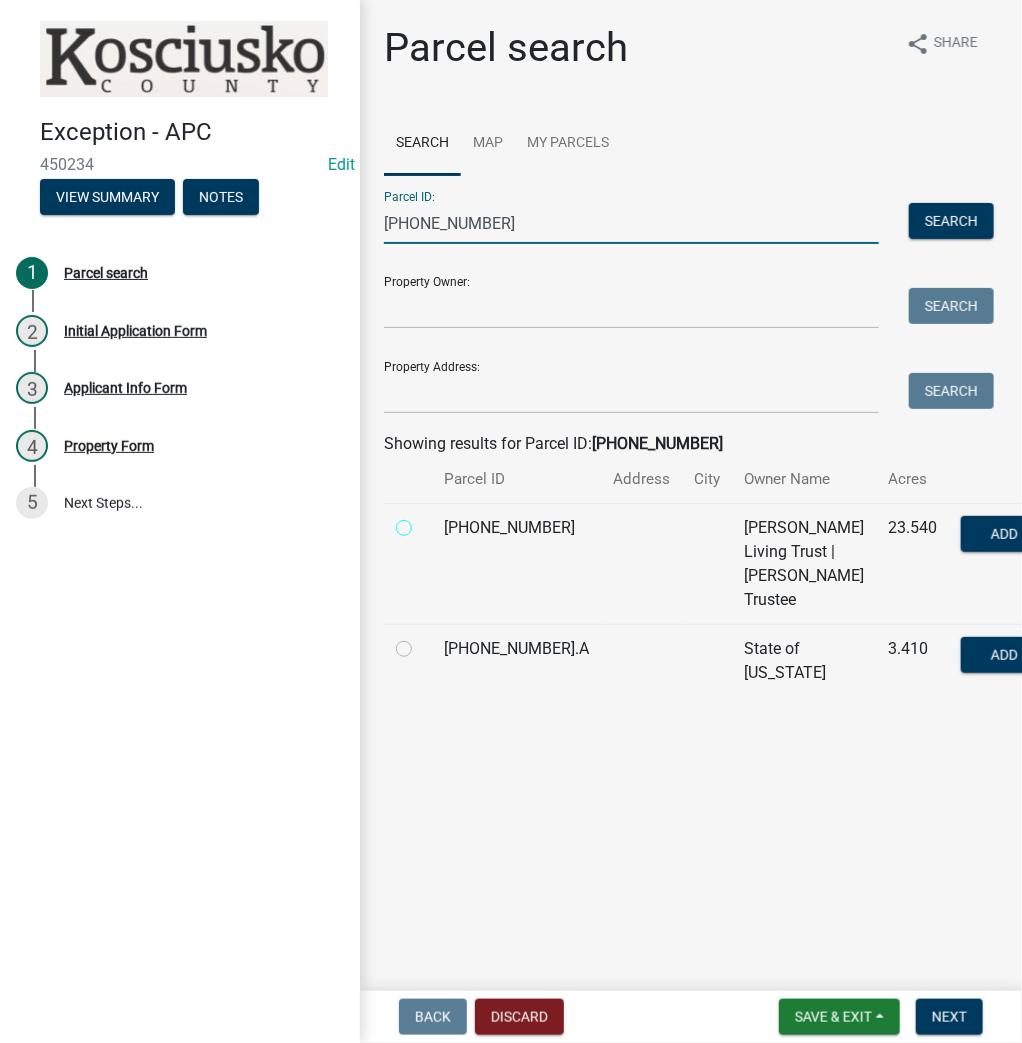 click at bounding box center (426, 522) 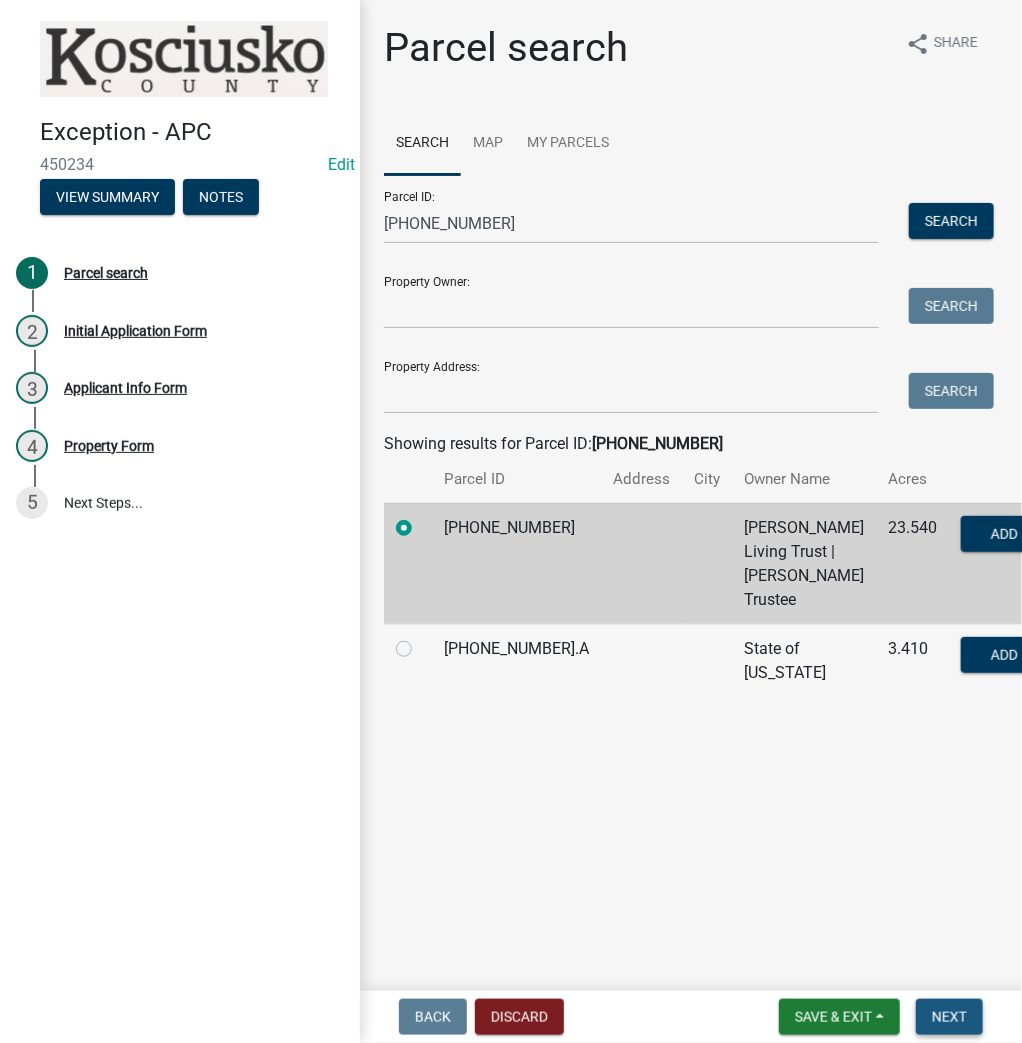 click on "Next" at bounding box center [949, 1017] 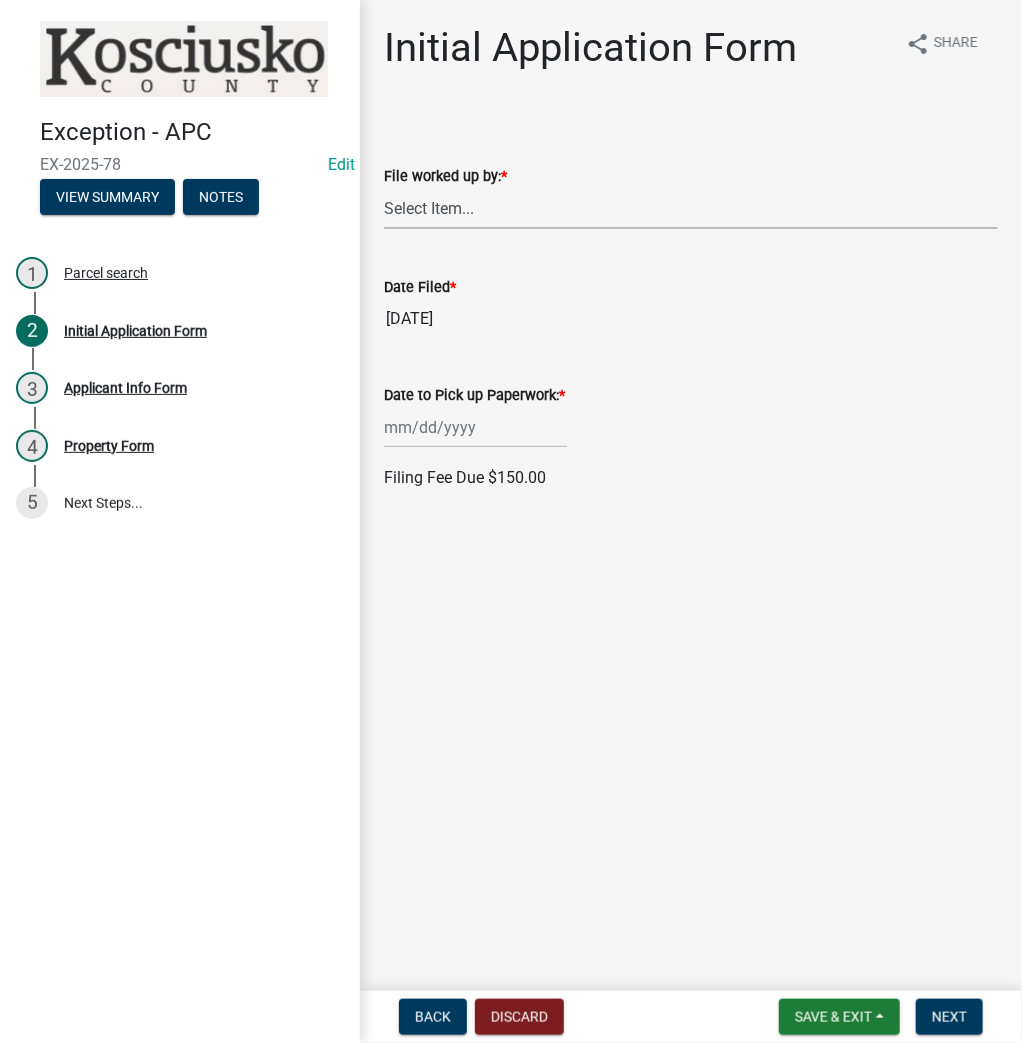 drag, startPoint x: 535, startPoint y: 213, endPoint x: 524, endPoint y: 214, distance: 11.045361 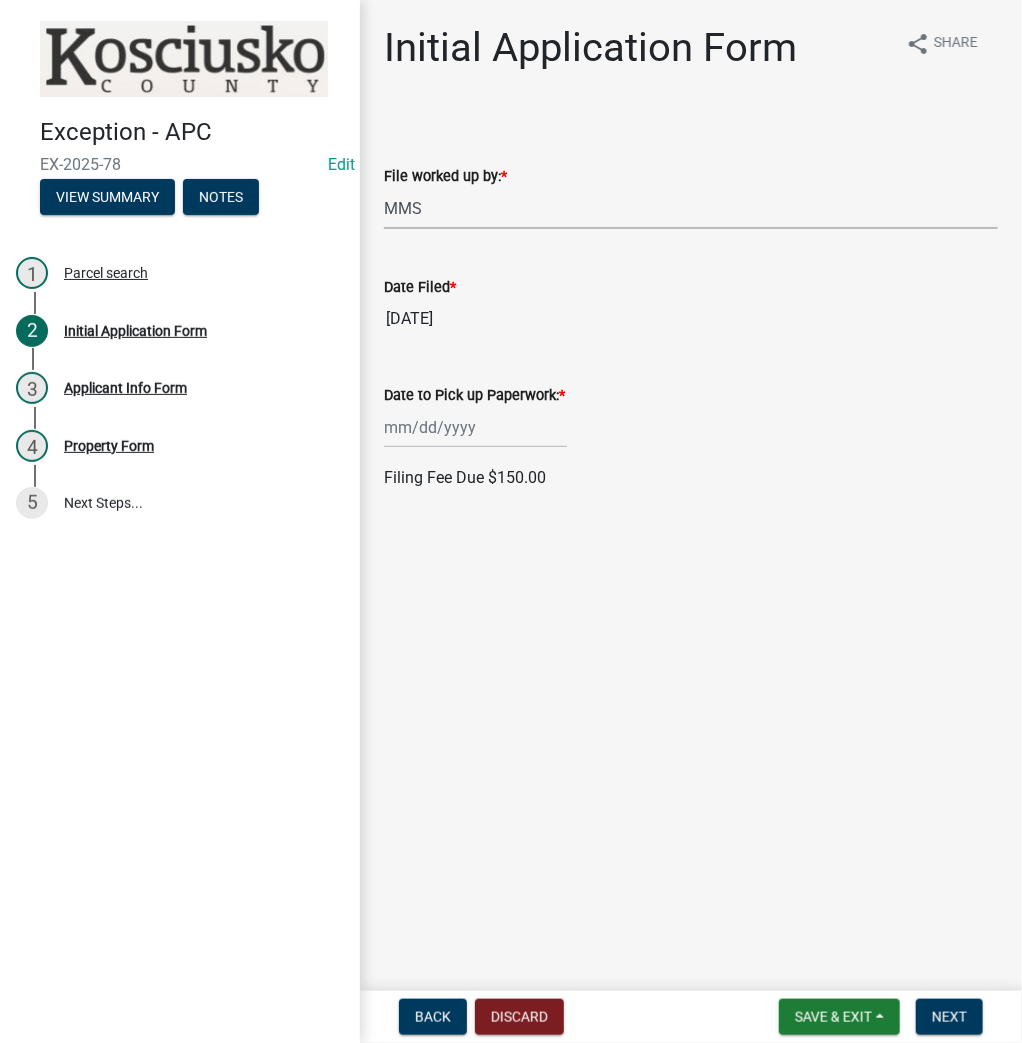 click on "Select Item...   MMS   LT   AT   CS   AH   Vacant" at bounding box center [691, 208] 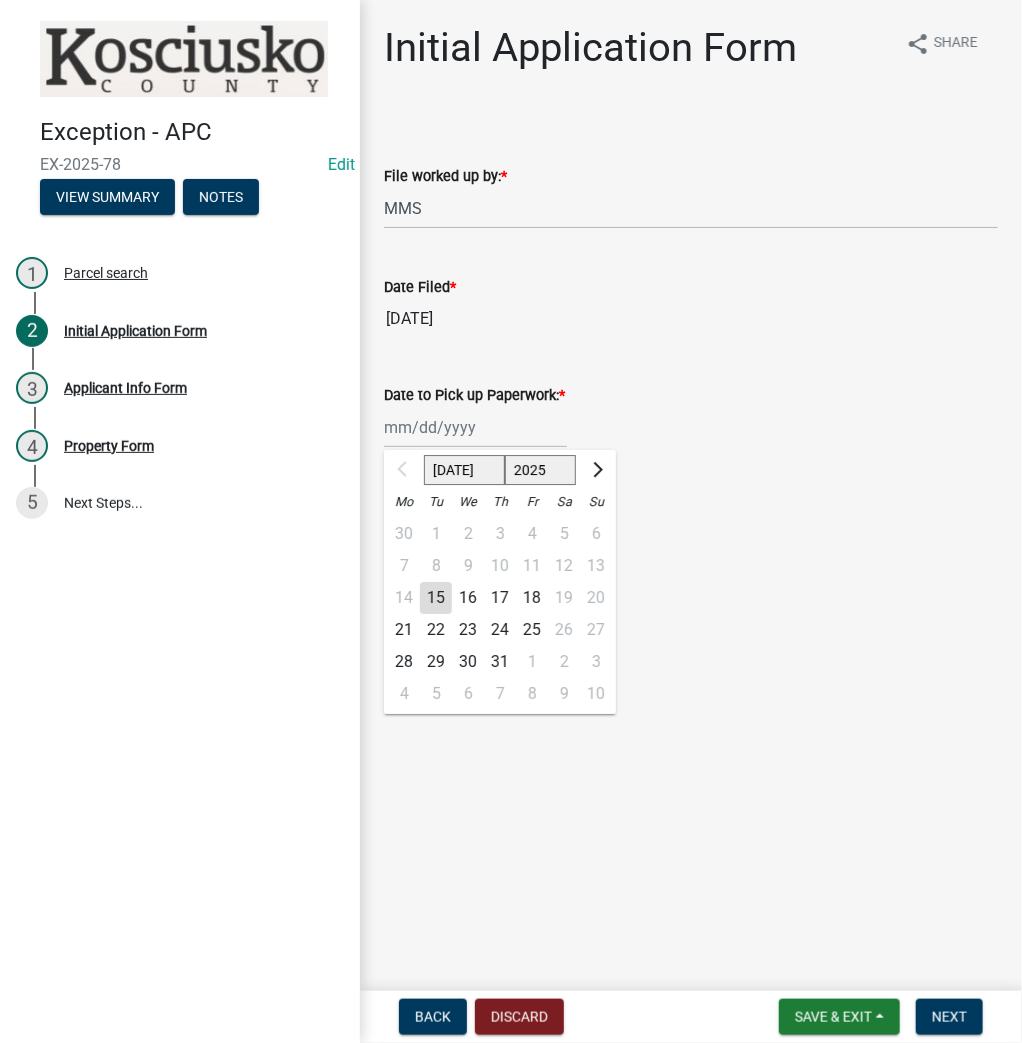 click on "[DATE] Aug Sep Oct Nov [DATE] 2026 2027 2028 2029 2030 2031 2032 2033 2034 2035 2036 2037 2038 2039 2040 2041 2042 2043 2044 2045 2046 2047 2048 2049 2050 2051 2052 2053 2054 2055 2056 2057 2058 2059 2060 2061 2062 2063 2064 2065 2066 2067 2068 2069 2070 2071 2072 2073 2074 2075 2076 2077 2078 2079 2080 2081 2082 2083 2084 2085 2086 2087 2088 2089 2090 2091 2092 2093 2094 2095 2096 2097 2098 2099 2100 2101 2102 2103 2104 2105 2106 2107 2108 2109 2110 2111 2112 2113 2114 2115 2116 2117 2118 2119 2120 2121 2122 2123 2124 2125 2126 2127 2128 2129 2130 2131 2132 2133 2134 2135 2136 2137 2138 2139 2140 2141 2142 2143 2144 2145 2146 2147 2148 2149 2150 2151 2152 2153 2154 2155 2156 2157 2158 2159 2160 2161 2162 2163 2164 2165 2166 2167 2168 2169 2170 2171 2172 2173 2174 2175 2176 2177 2178 2179 2180 2181 2182 2183 2184 2185 2186 2187 2188 2189 2190 2191 2192 2193 2194 2195 2196 2197 2198 2199 2200 2201 2202 2203 2204 2205 2206 2207 2208 2209 2210 2211 2212 2213 2214 2215 2216 2217 2218 2219 2220 2221 2222 2223 2224" 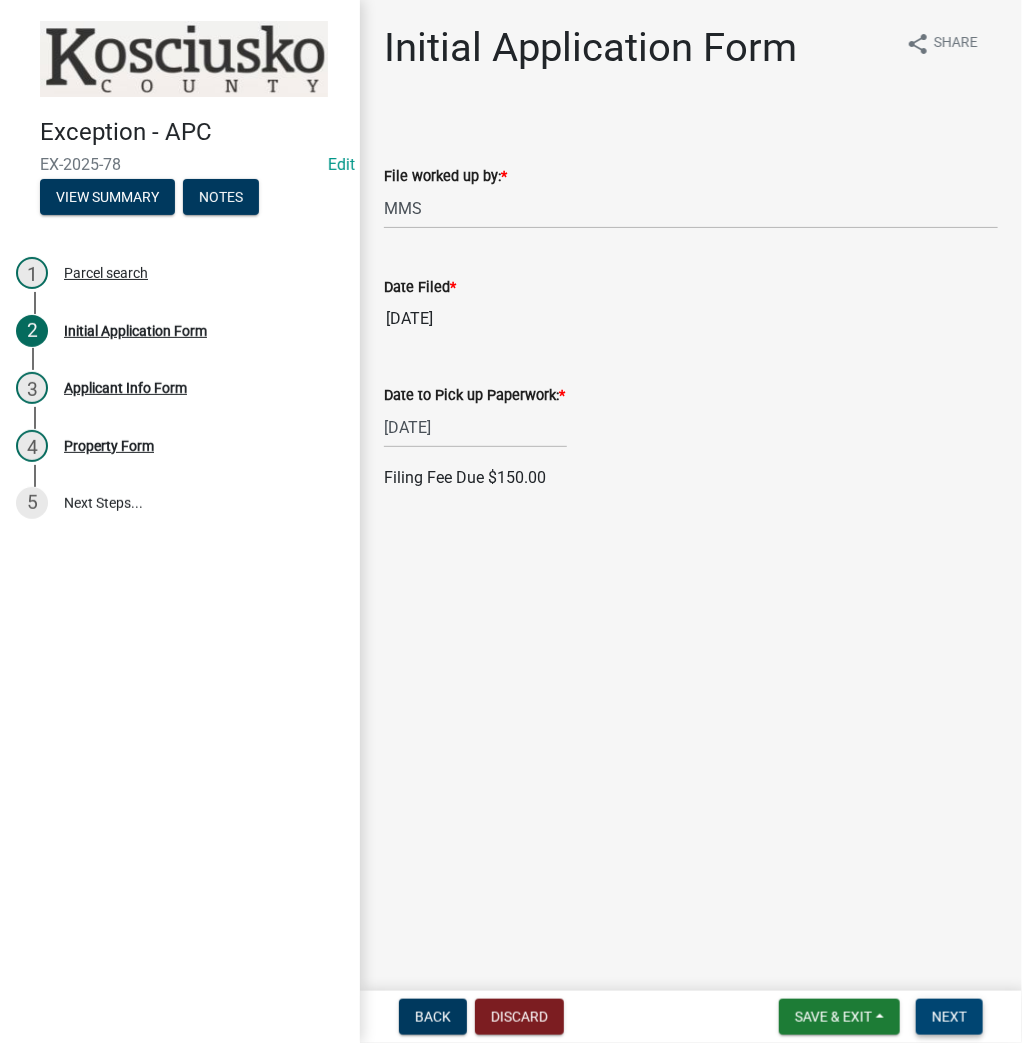 click on "Next" at bounding box center (949, 1017) 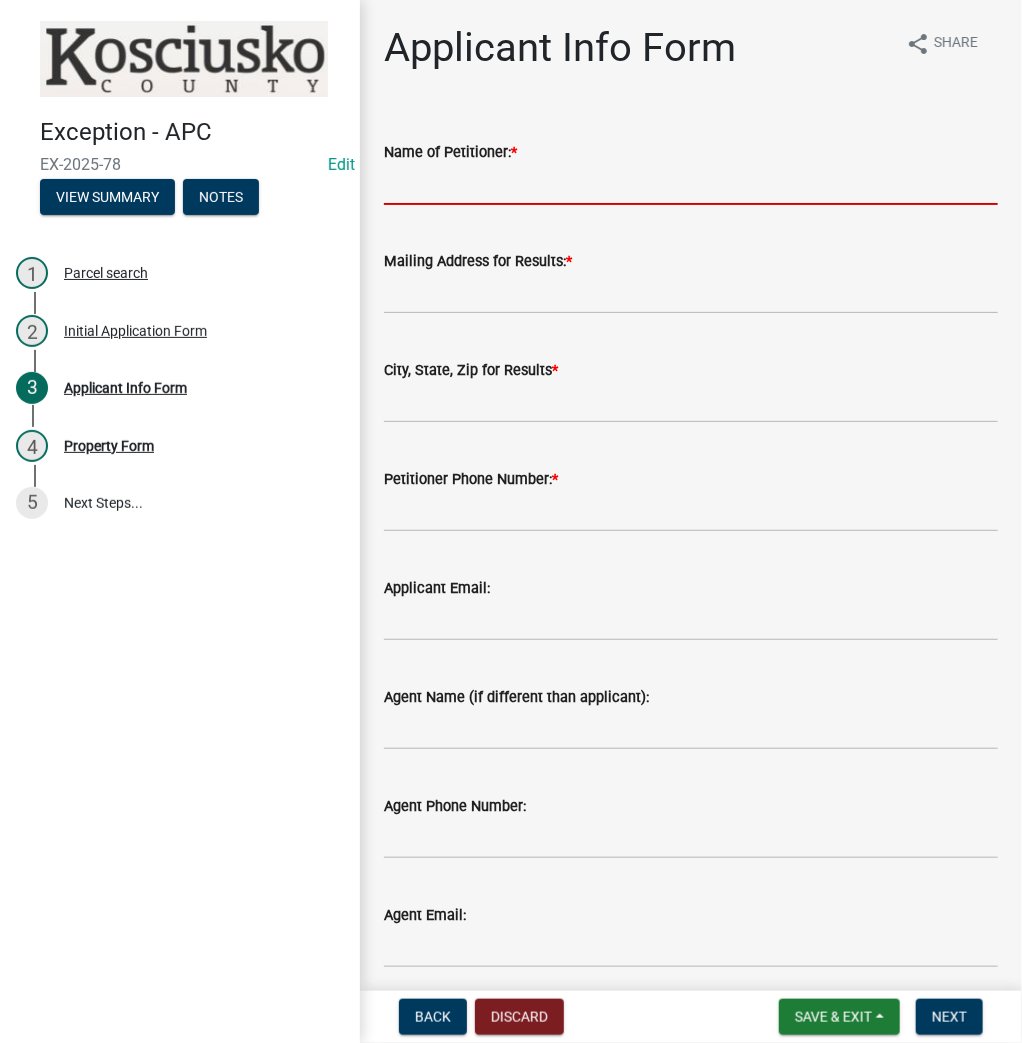 drag, startPoint x: 584, startPoint y: 187, endPoint x: 597, endPoint y: 191, distance: 13.601471 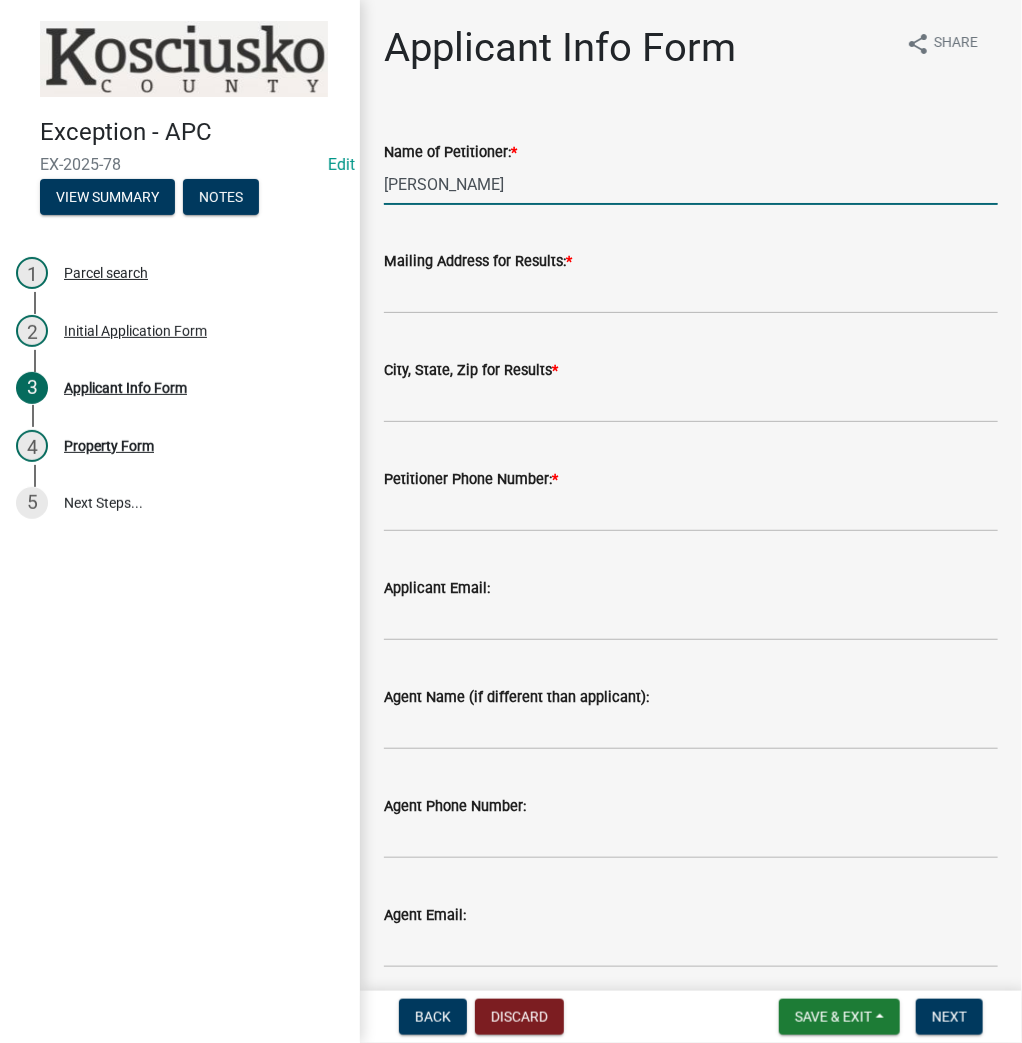 type on "[PERSON_NAME]" 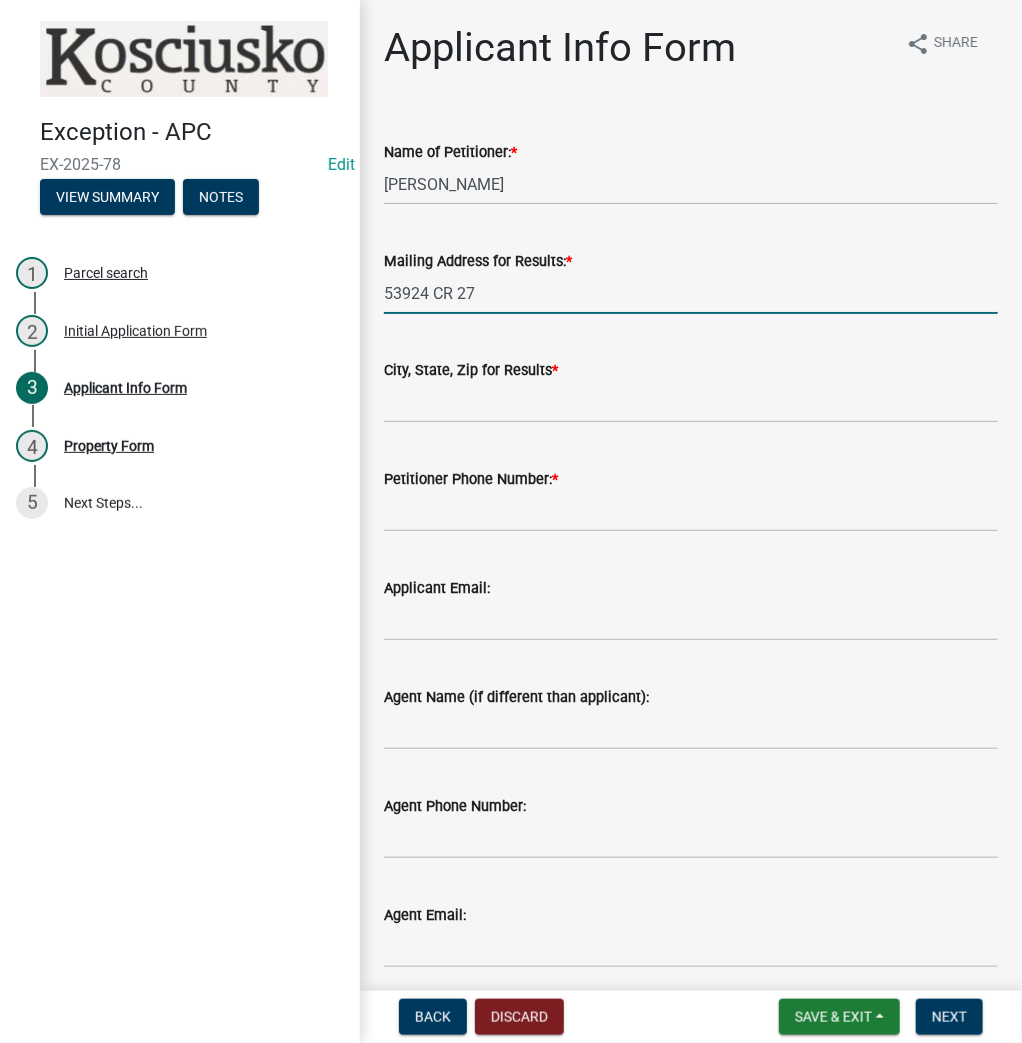 type on "53924 CR 27" 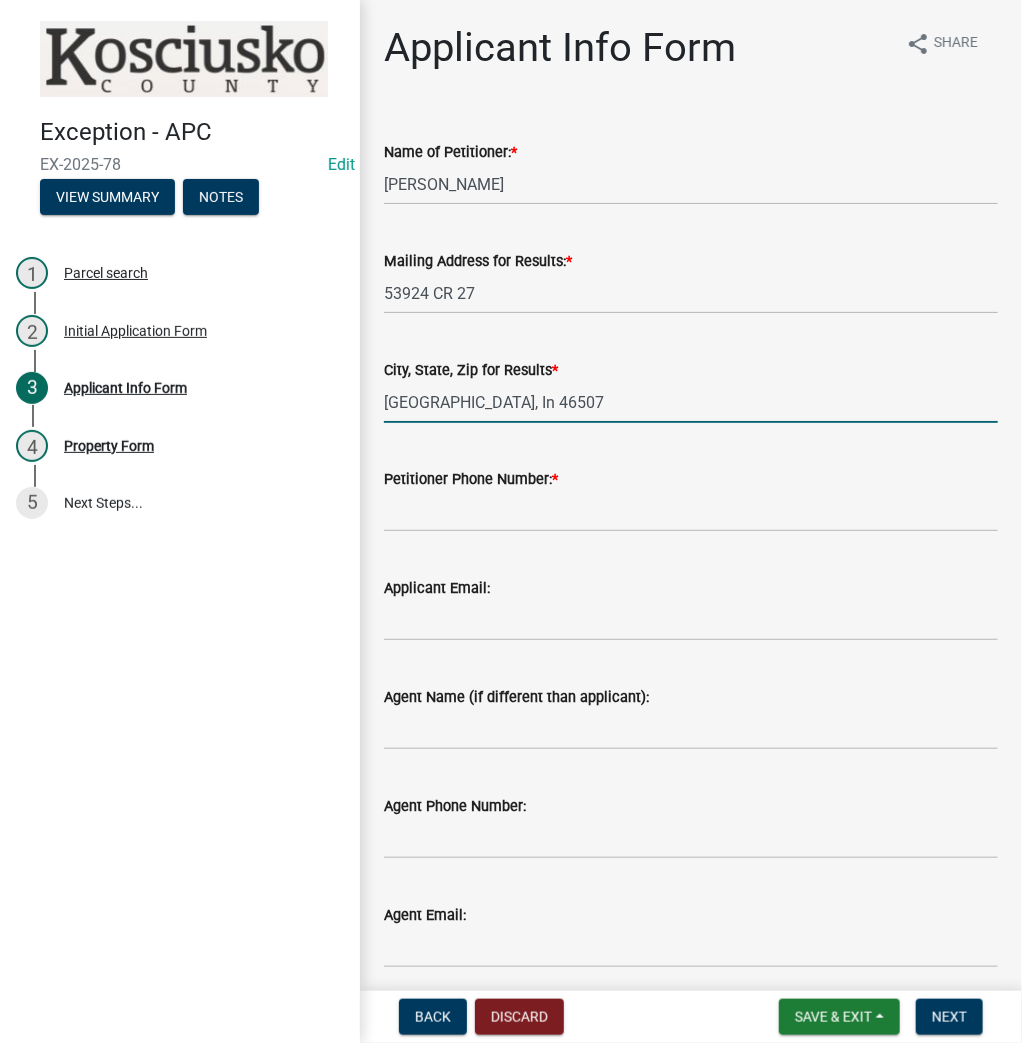 type on "[GEOGRAPHIC_DATA], In 46507" 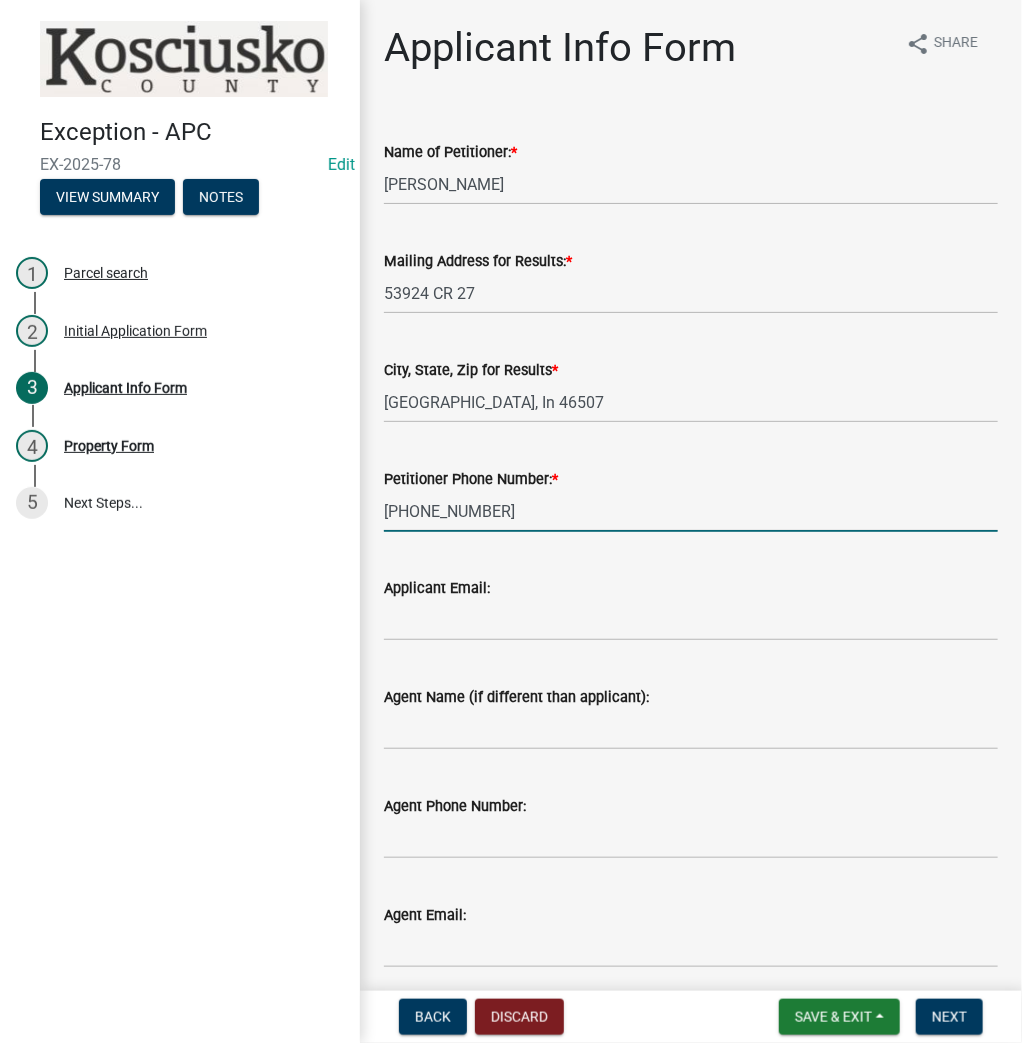 type on "[PHONE_NUMBER]" 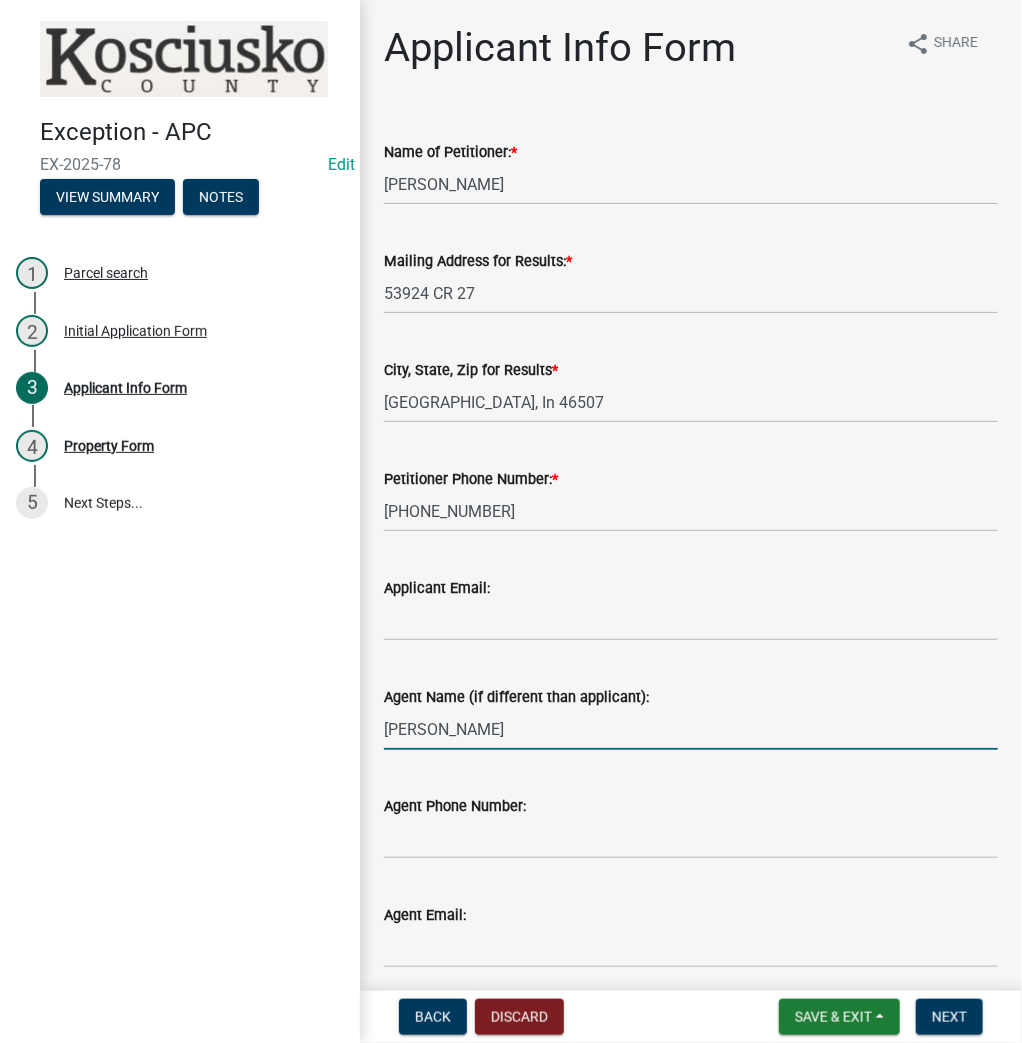 type on "[PERSON_NAME]" 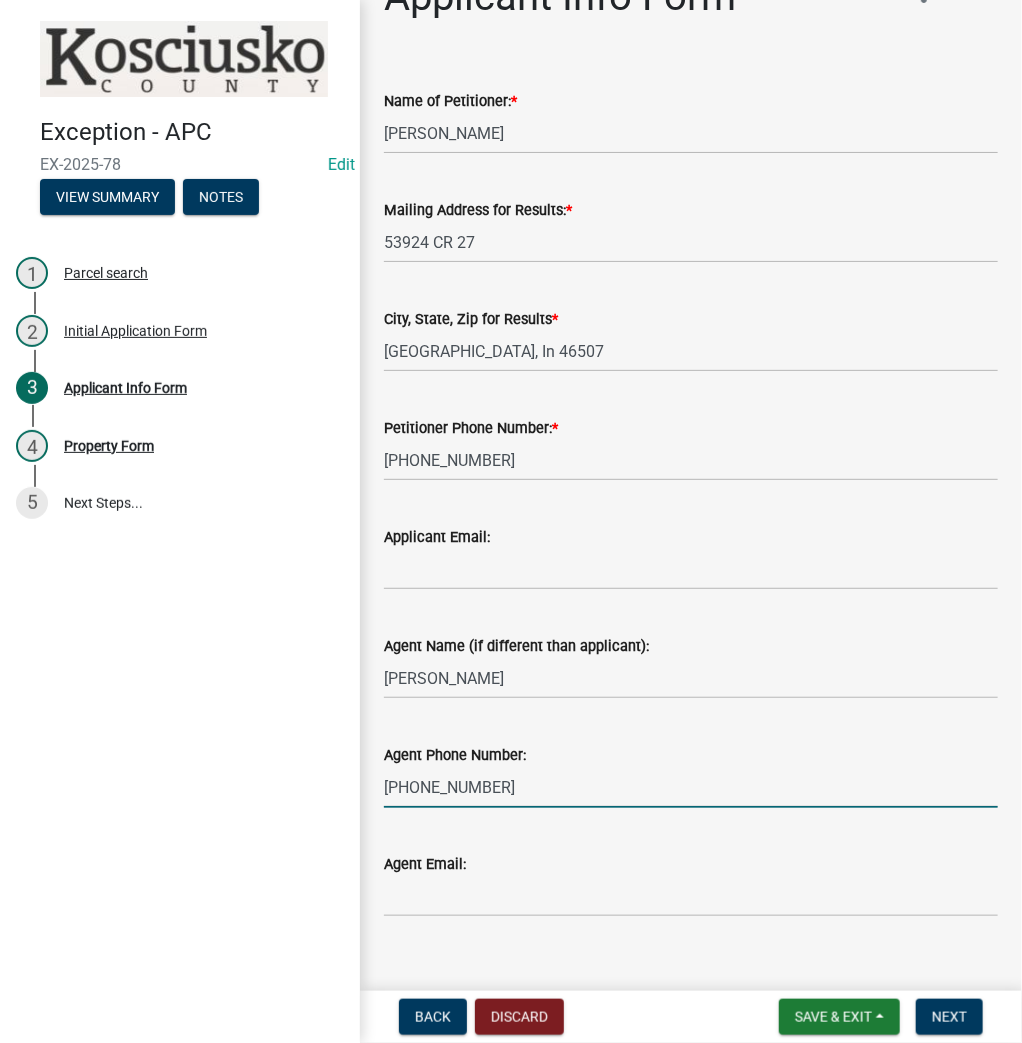 scroll, scrollTop: 79, scrollLeft: 0, axis: vertical 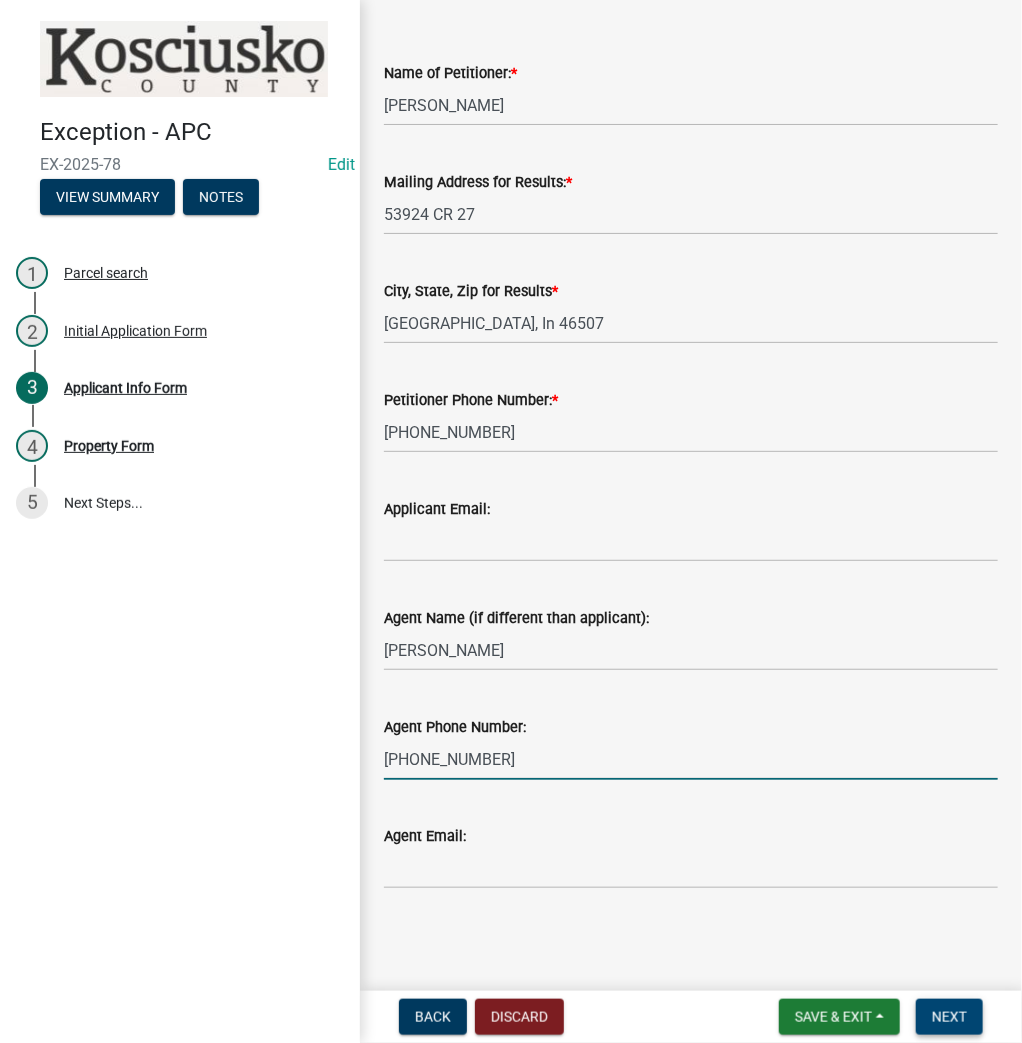 type on "[PHONE_NUMBER]" 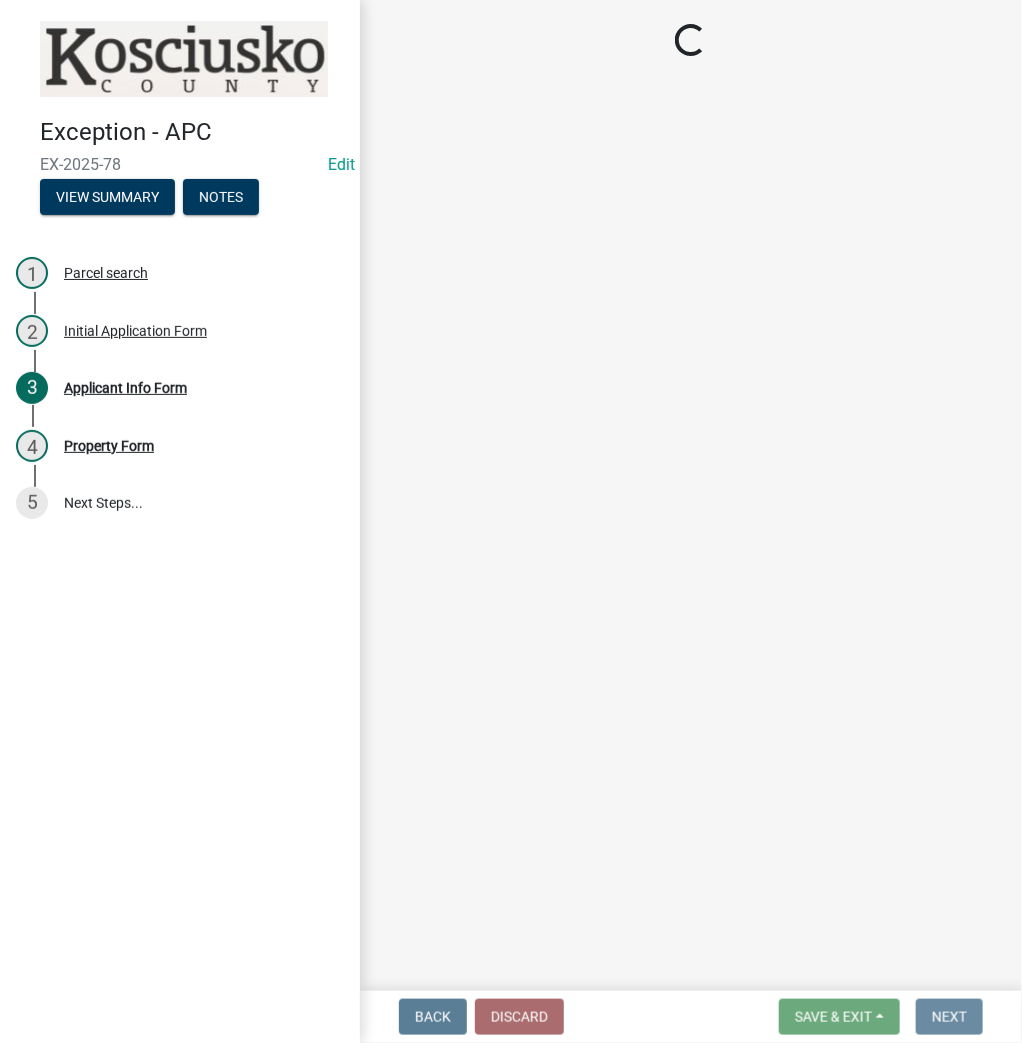 scroll, scrollTop: 0, scrollLeft: 0, axis: both 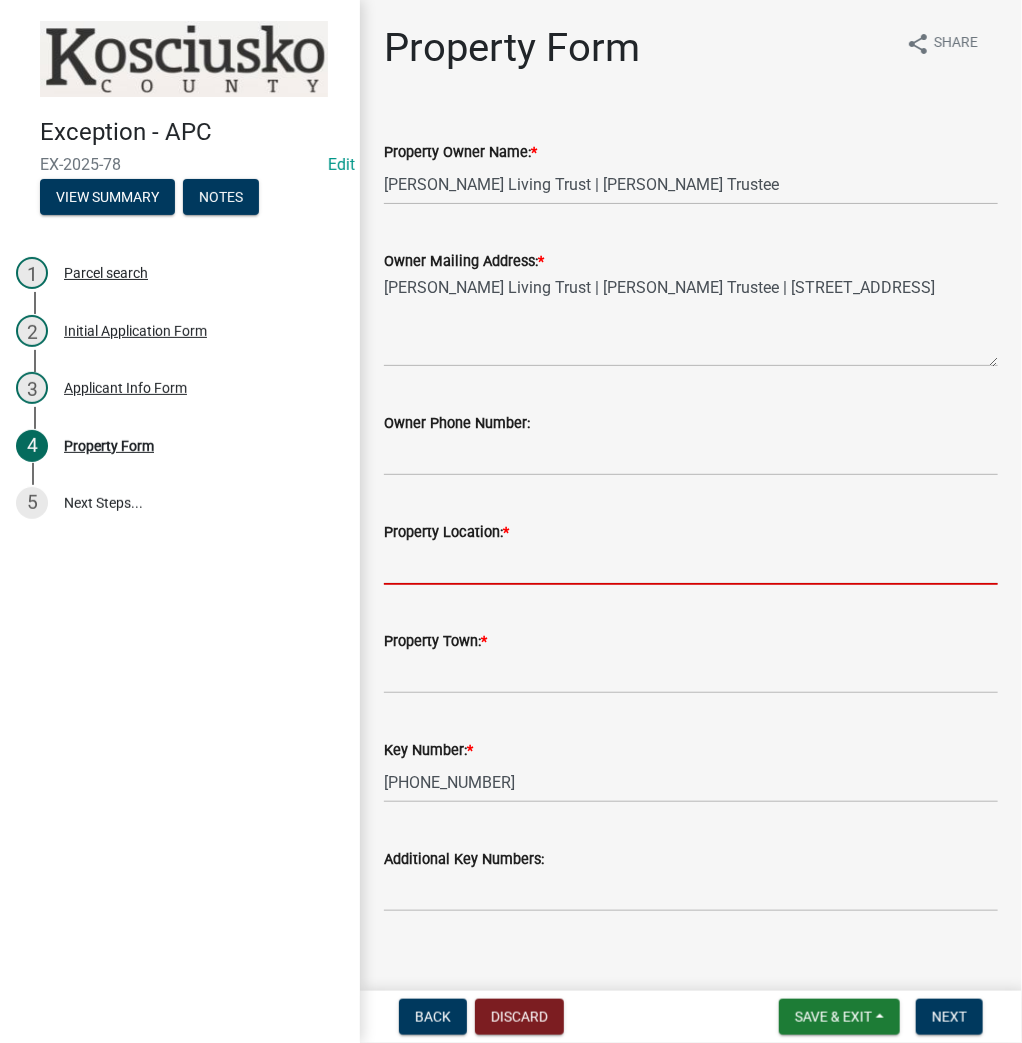 click on "Property Location:  *" at bounding box center [691, 564] 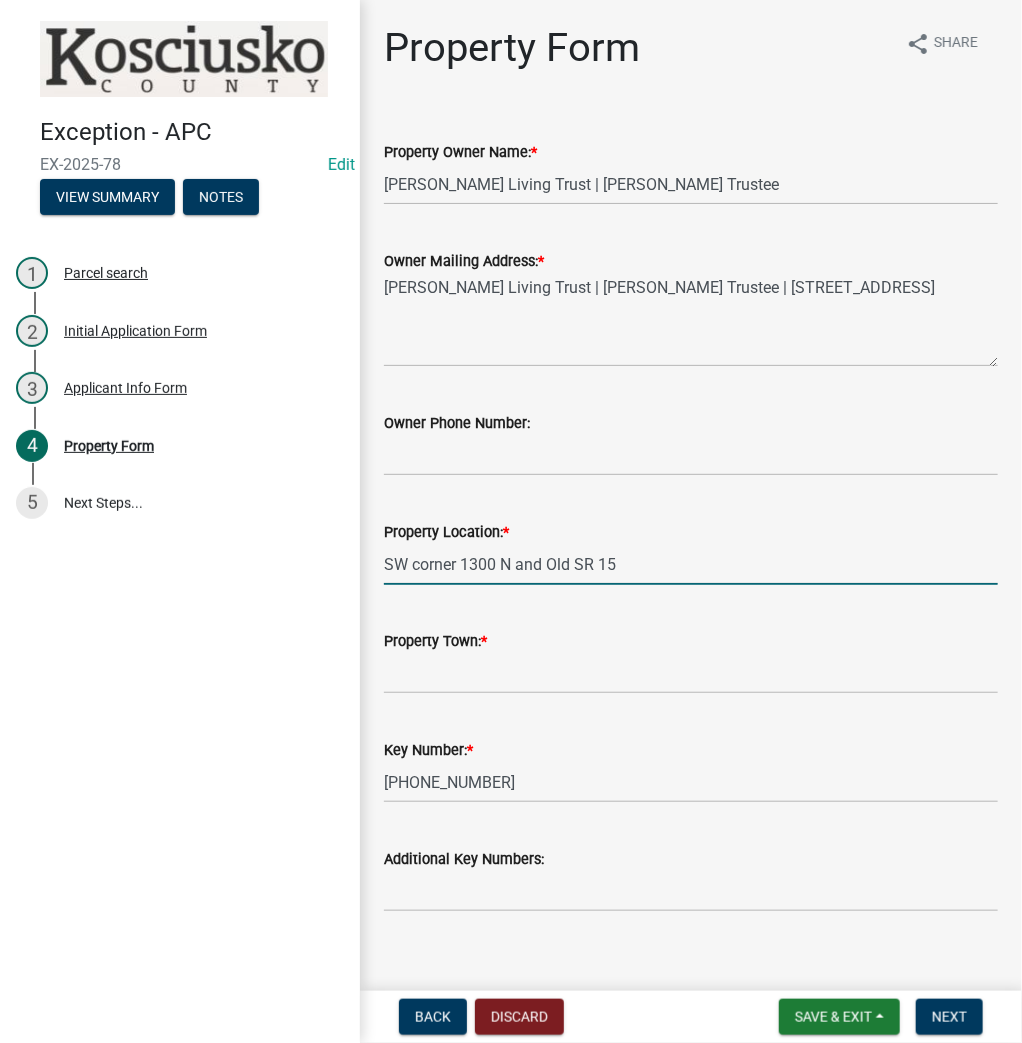 type on "SW corner 1300 N and Old SR 15" 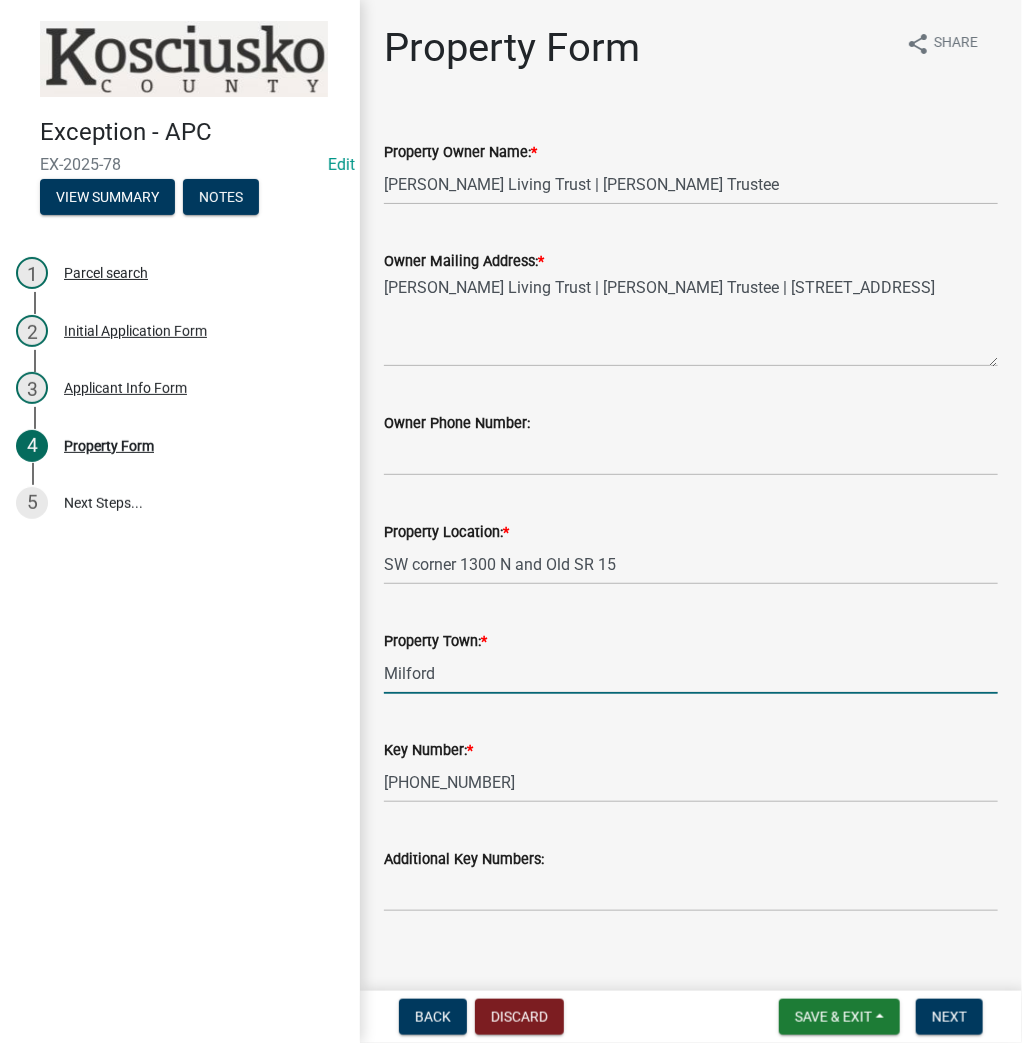 type on "Milford" 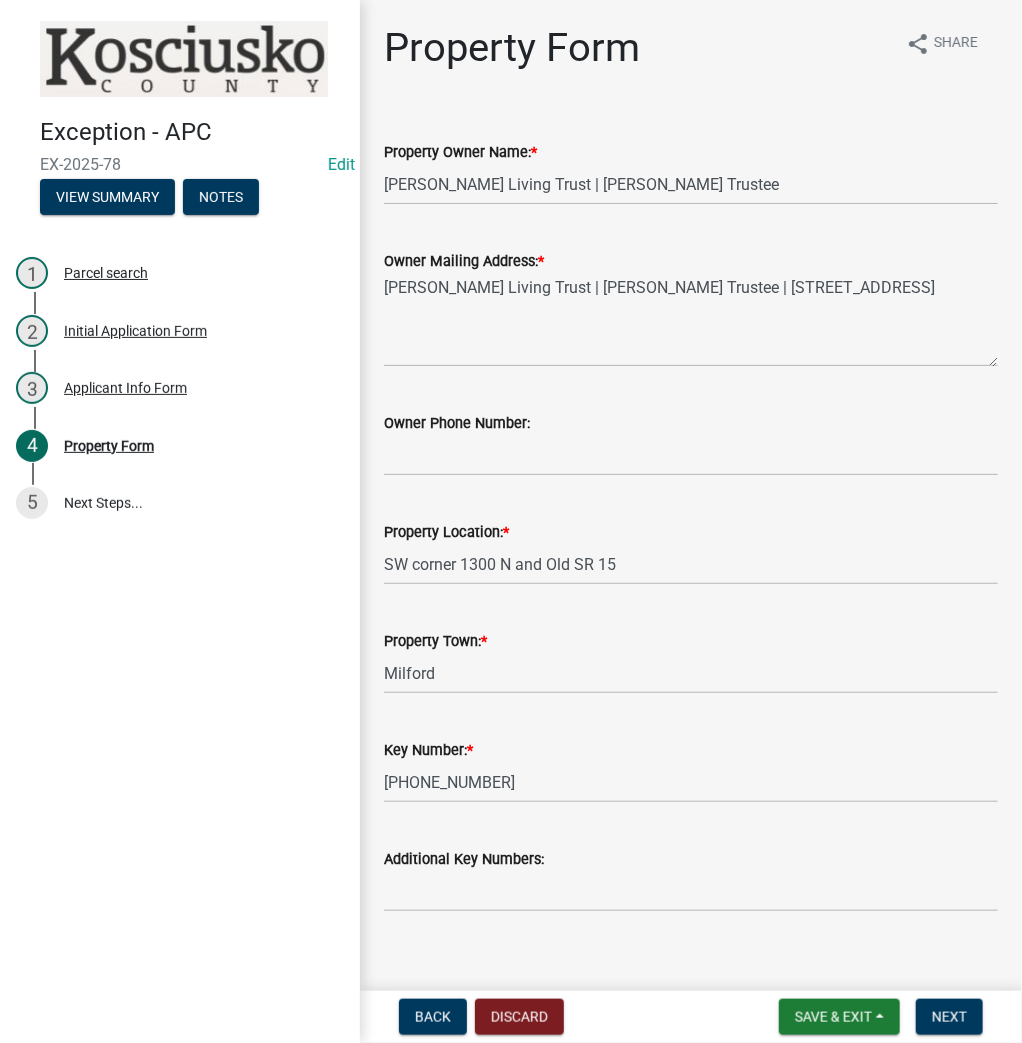 scroll, scrollTop: 532, scrollLeft: 0, axis: vertical 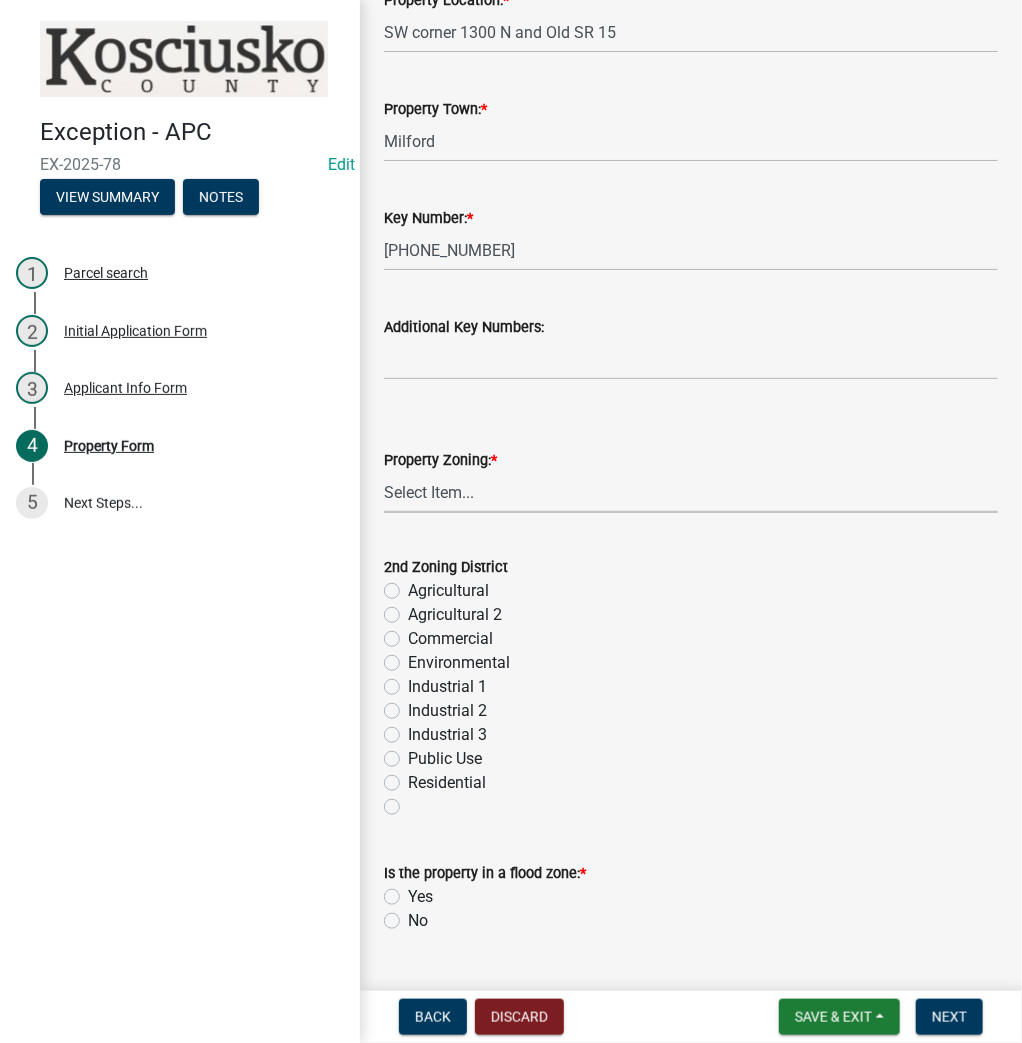 click on "Select Item...   Agricultural   Agricultural 2   Commercial   Environmental   Industrial 1   Industrial 2   Industrial 3   Public Use   Residential" at bounding box center (691, 492) 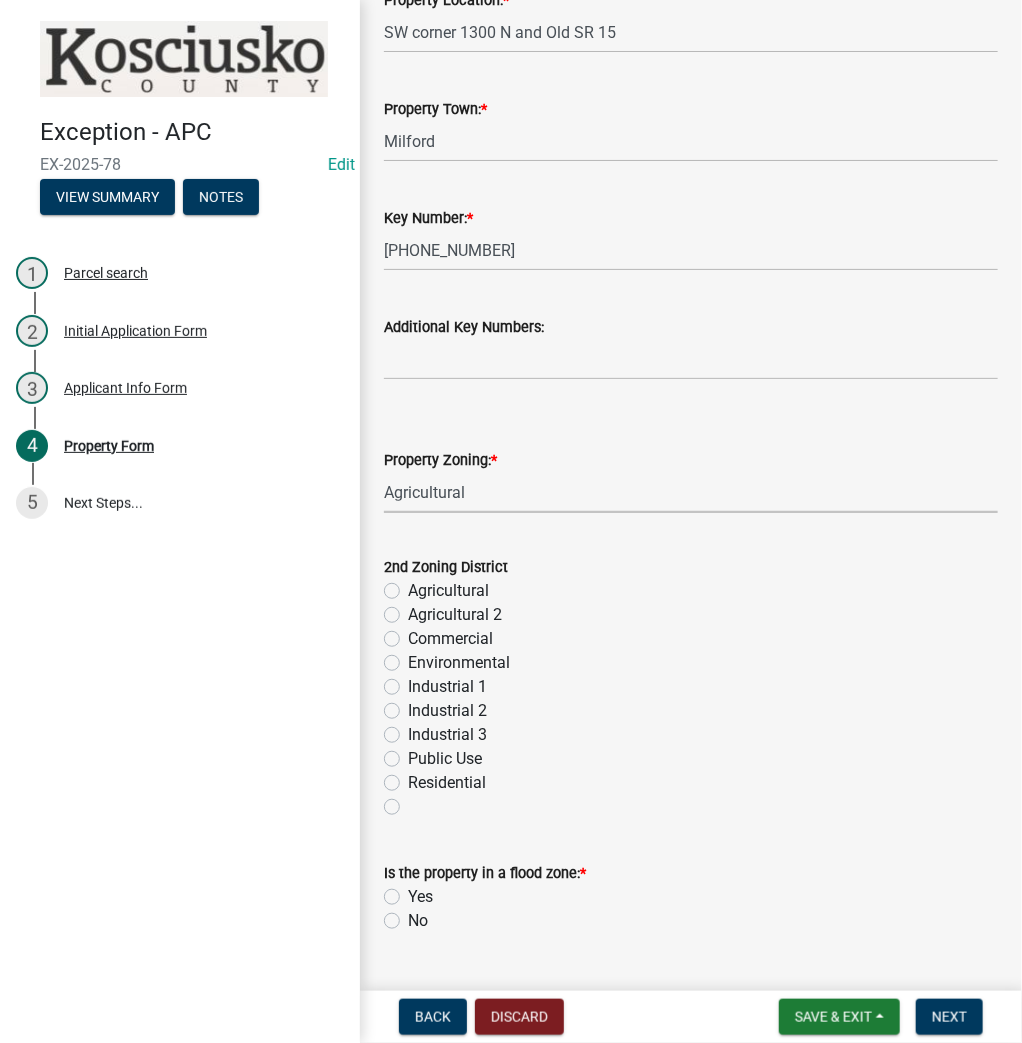 click on "Select Item...   Agricultural   Agricultural 2   Commercial   Environmental   Industrial 1   Industrial 2   Industrial 3   Public Use   Residential" at bounding box center (691, 492) 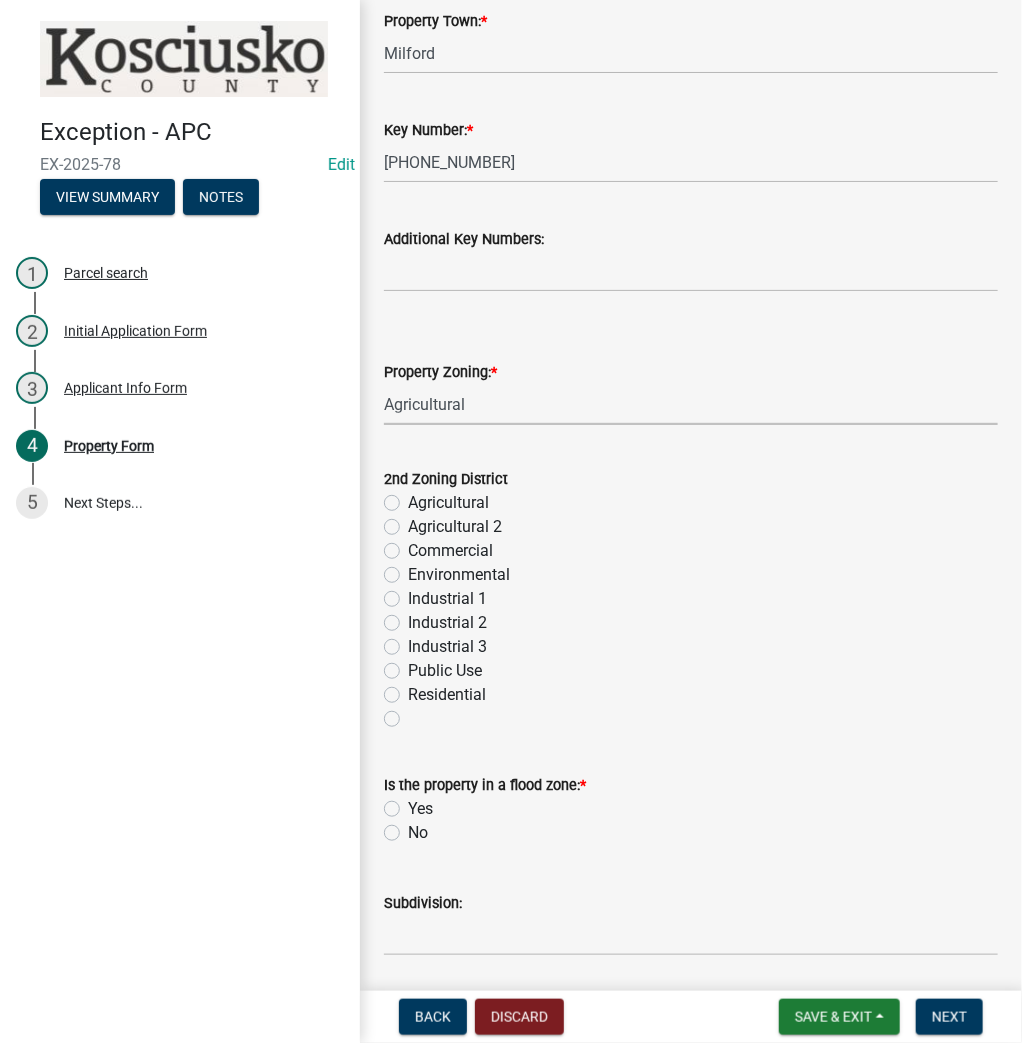 scroll, scrollTop: 772, scrollLeft: 0, axis: vertical 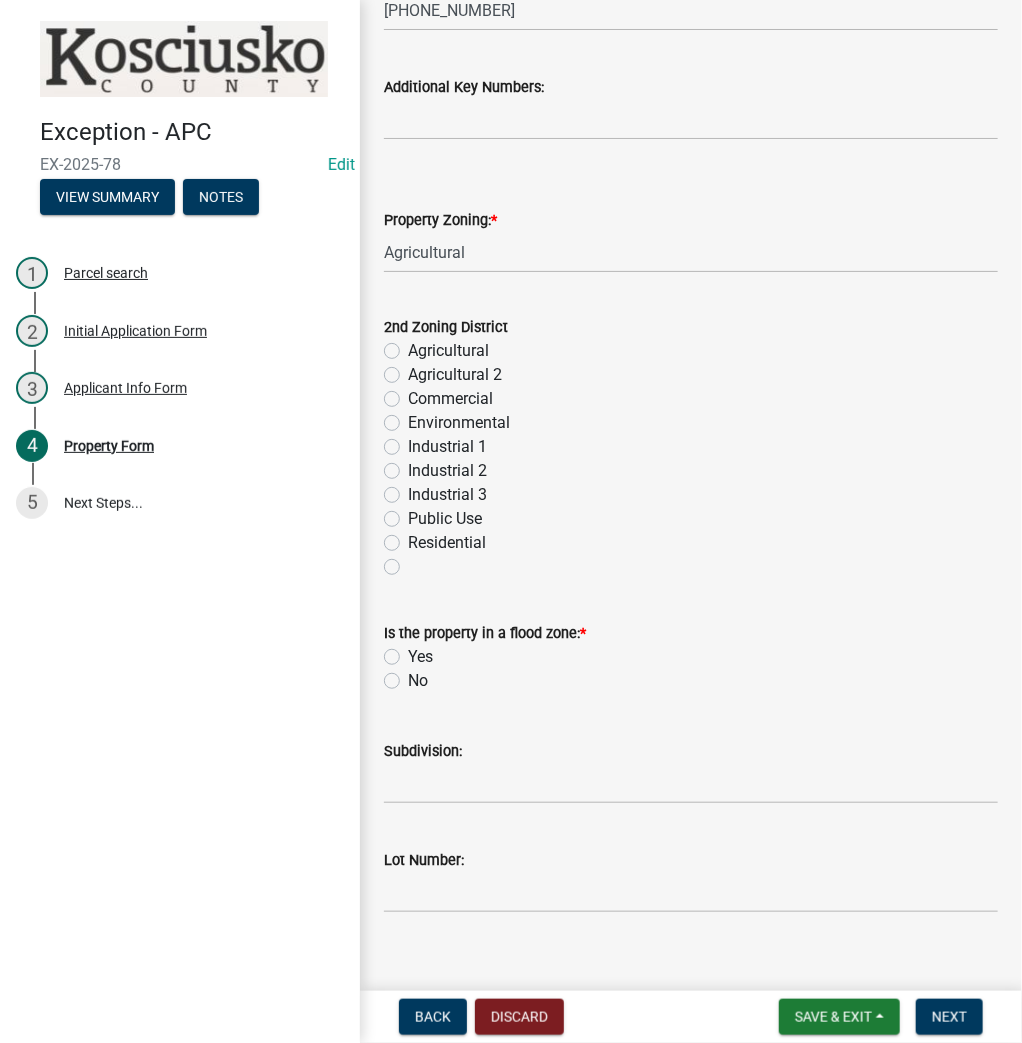 click on "No" 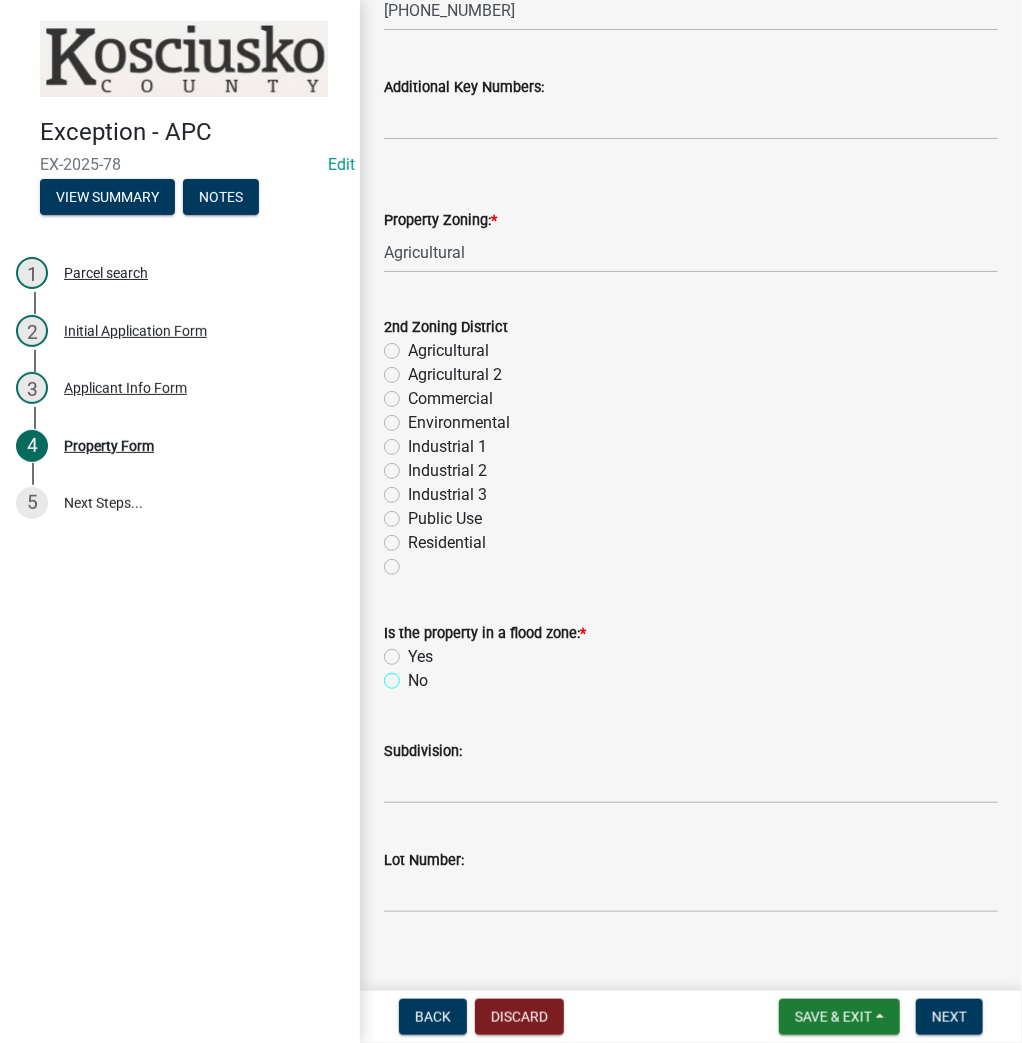 click on "No" at bounding box center (414, 675) 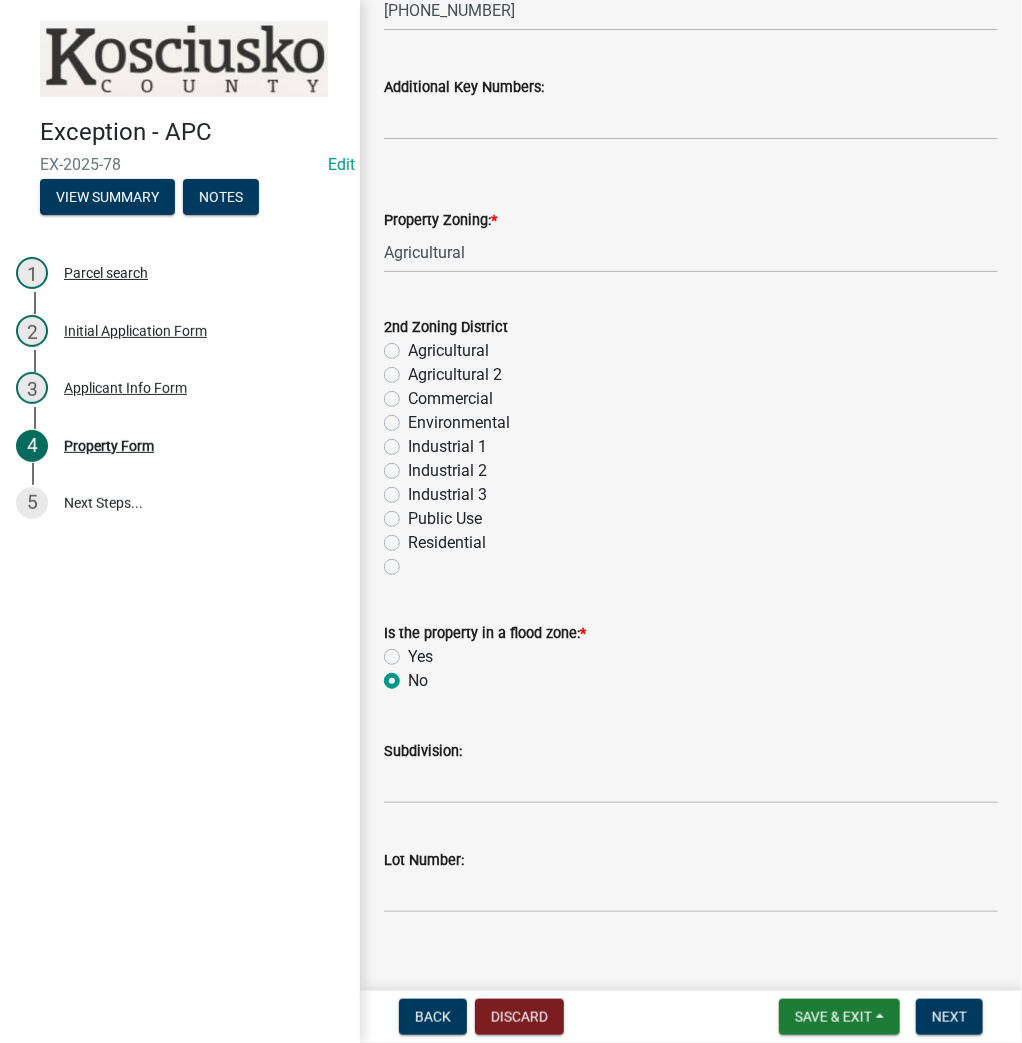 radio on "true" 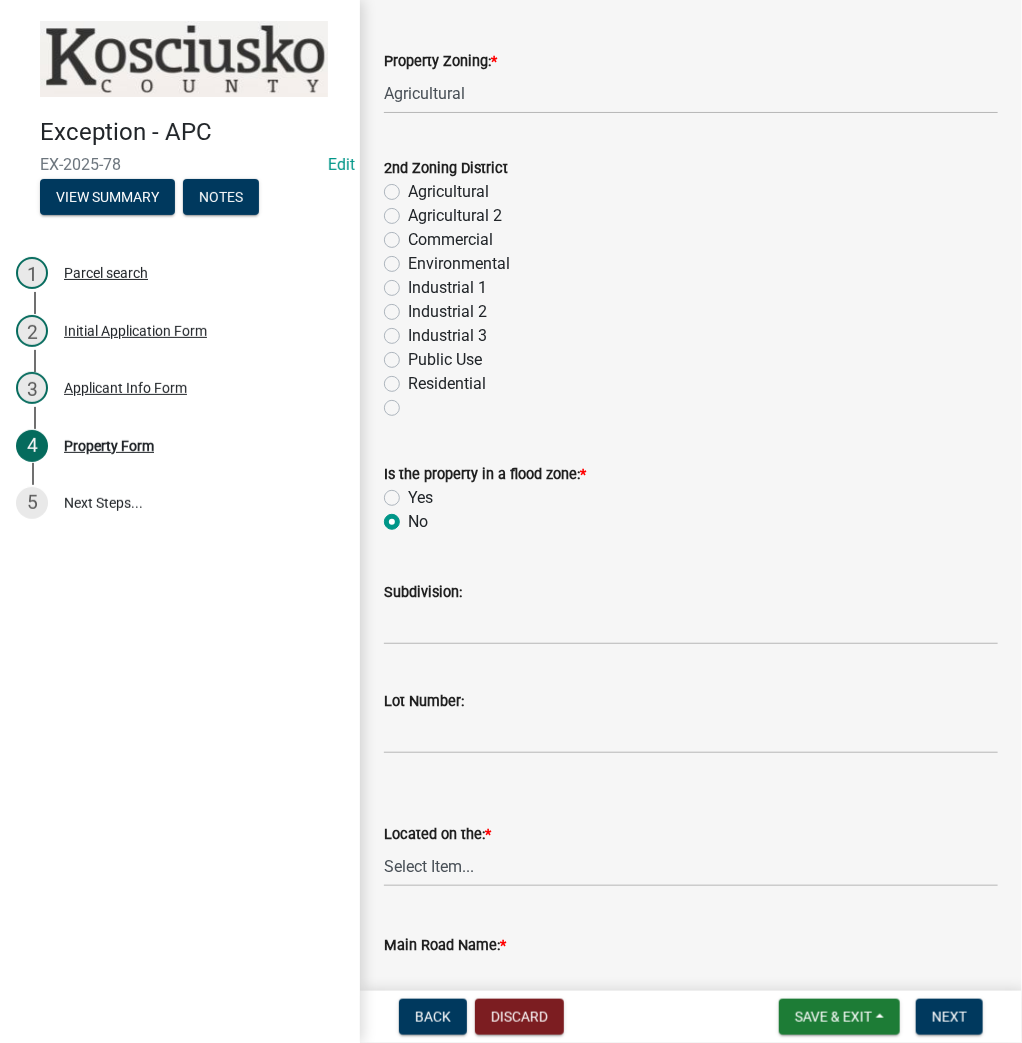 scroll, scrollTop: 932, scrollLeft: 0, axis: vertical 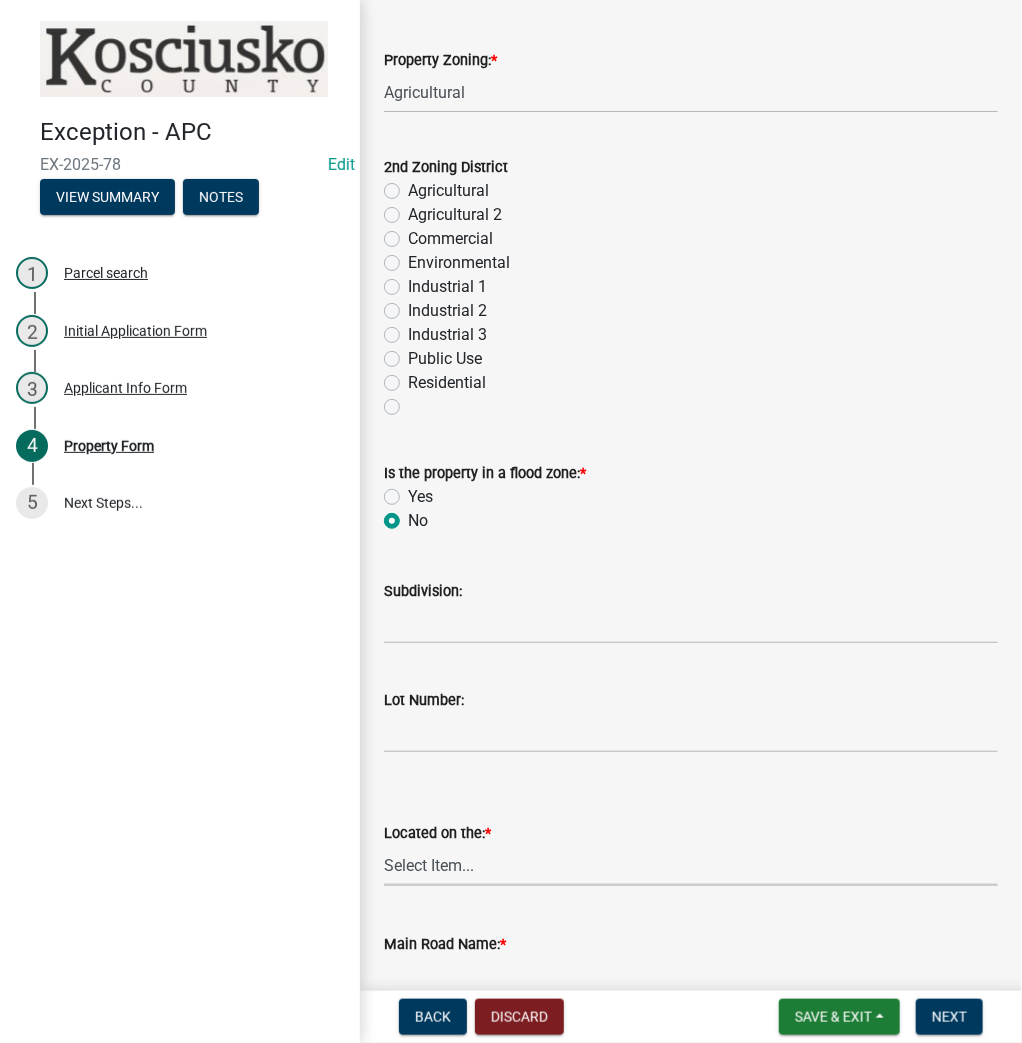 click on "Select Item...   N   NE   NW   E   S   SE   SW   W" at bounding box center [691, 865] 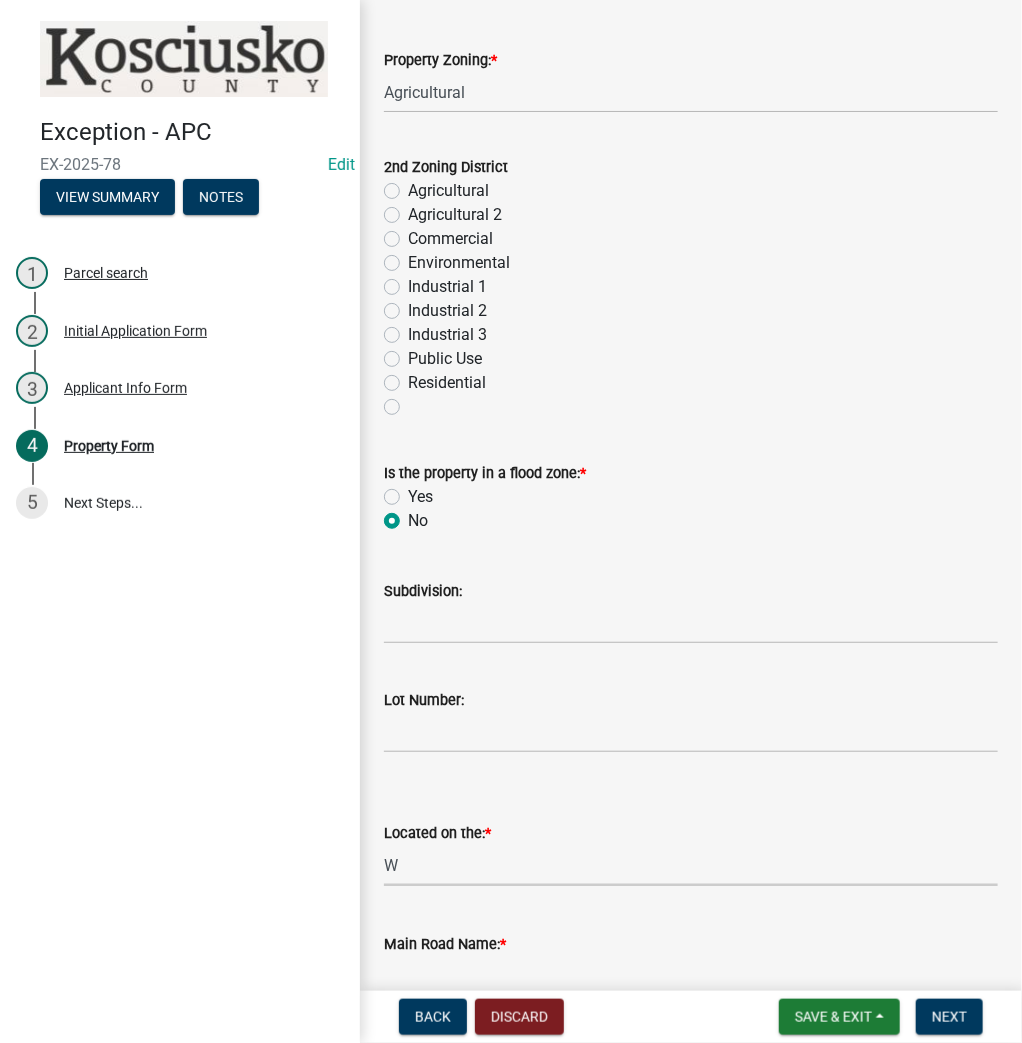 click on "Select Item...   N   NE   NW   E   S   SE   SW   W" at bounding box center [691, 865] 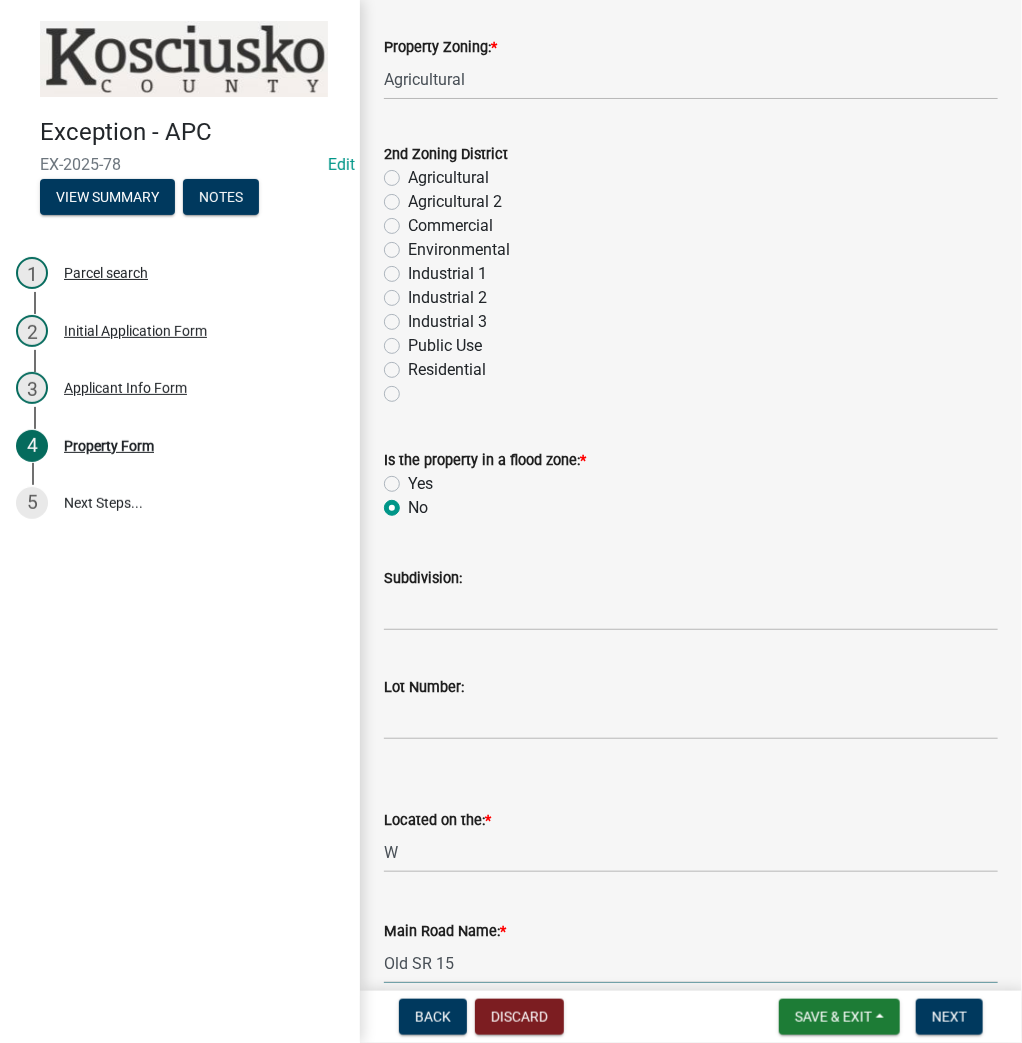 type on "Old SR 15" 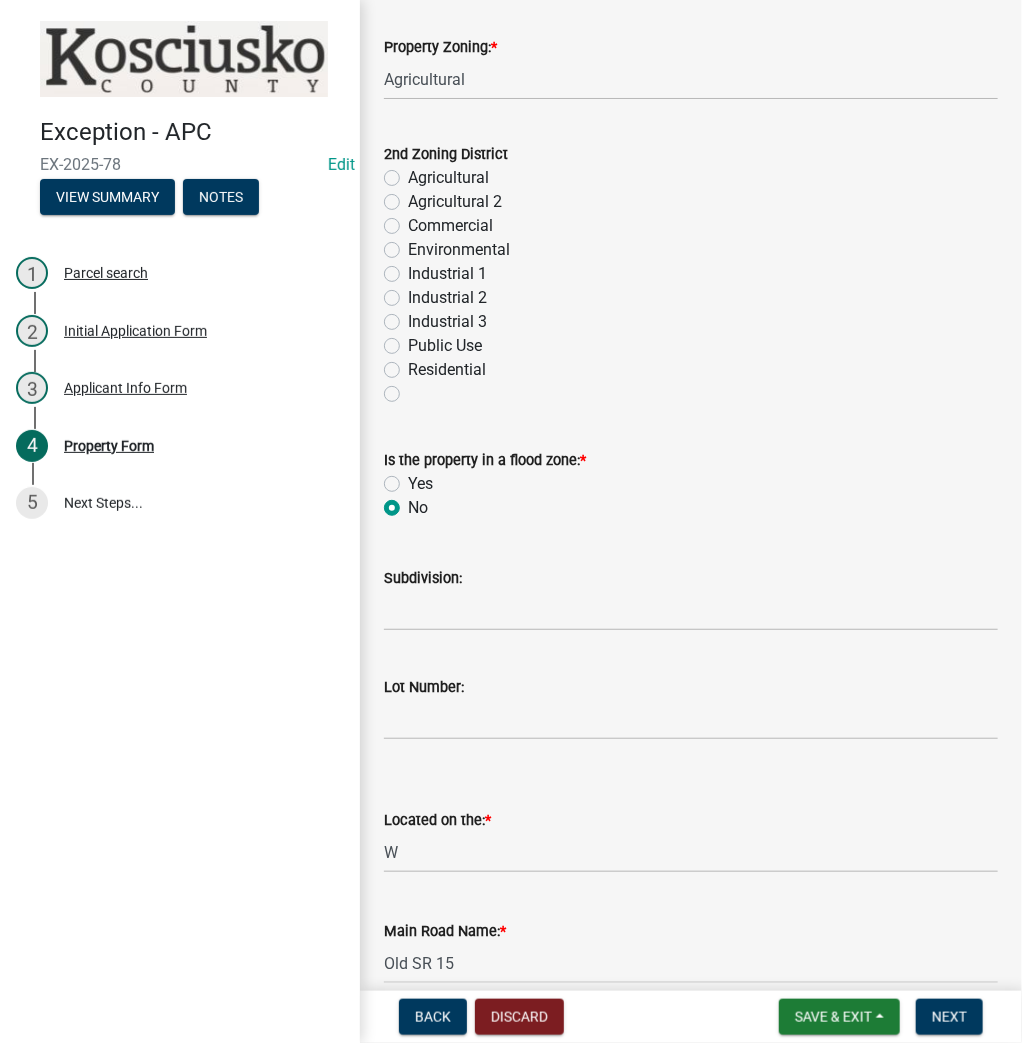 scroll, scrollTop: 1525, scrollLeft: 0, axis: vertical 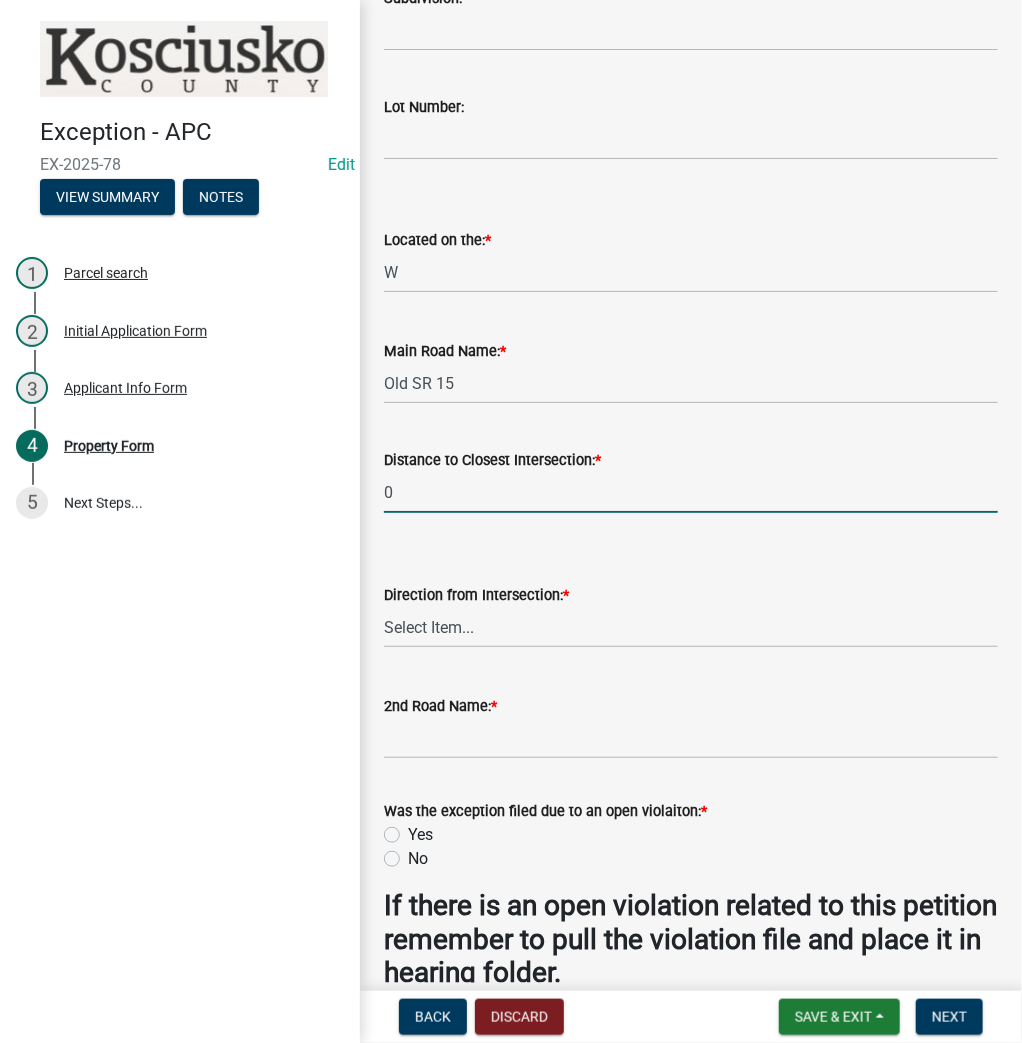 type on "0" 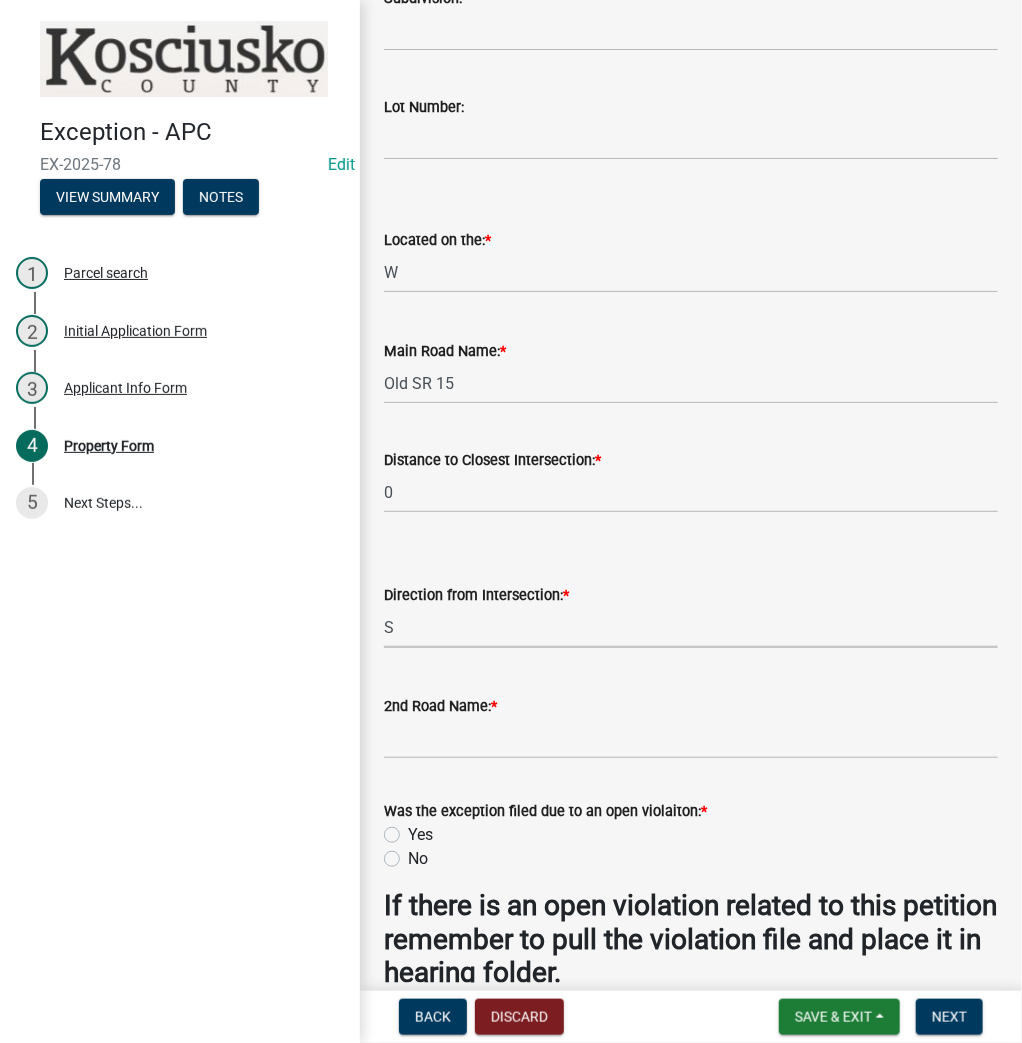 select on "ad7cb692-d3a2-4504-bf9b-1c90717f2ce6" 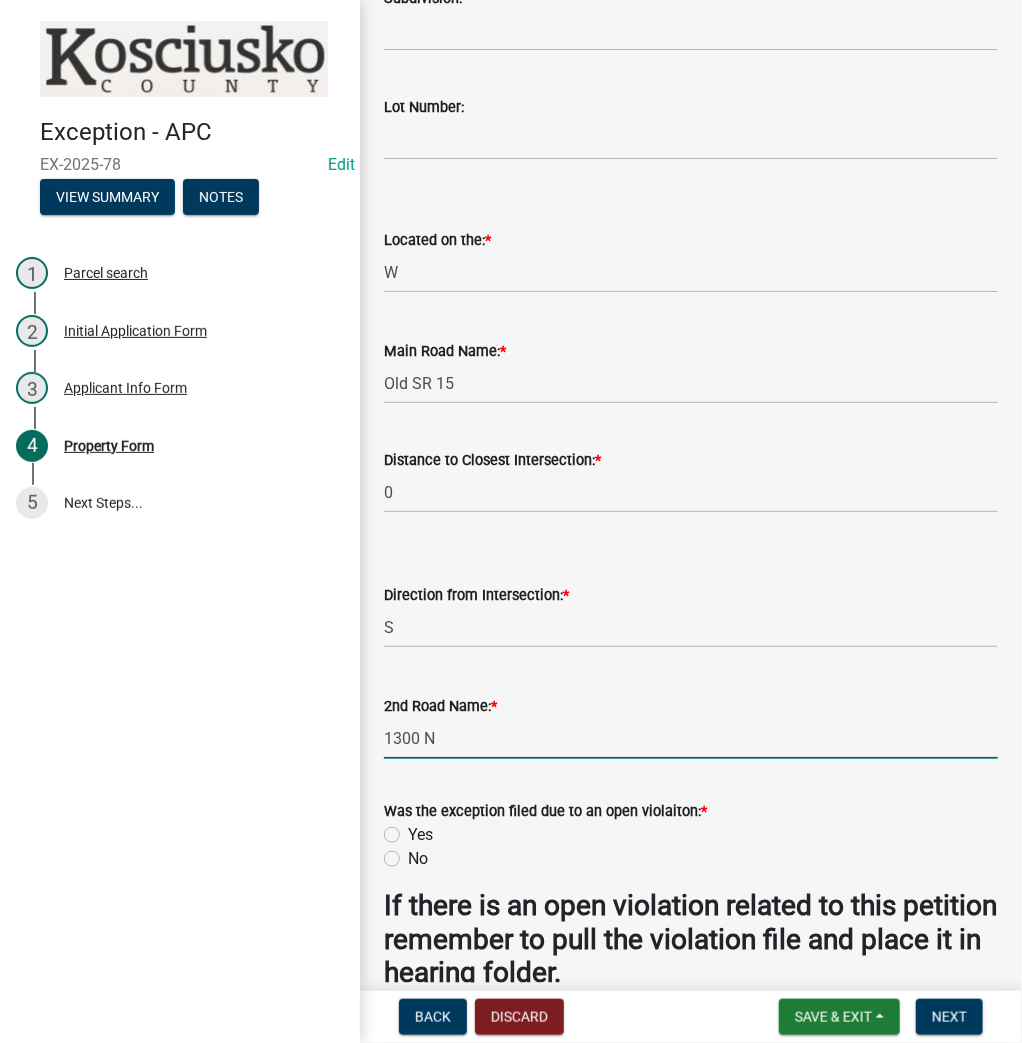 type on "1300 N" 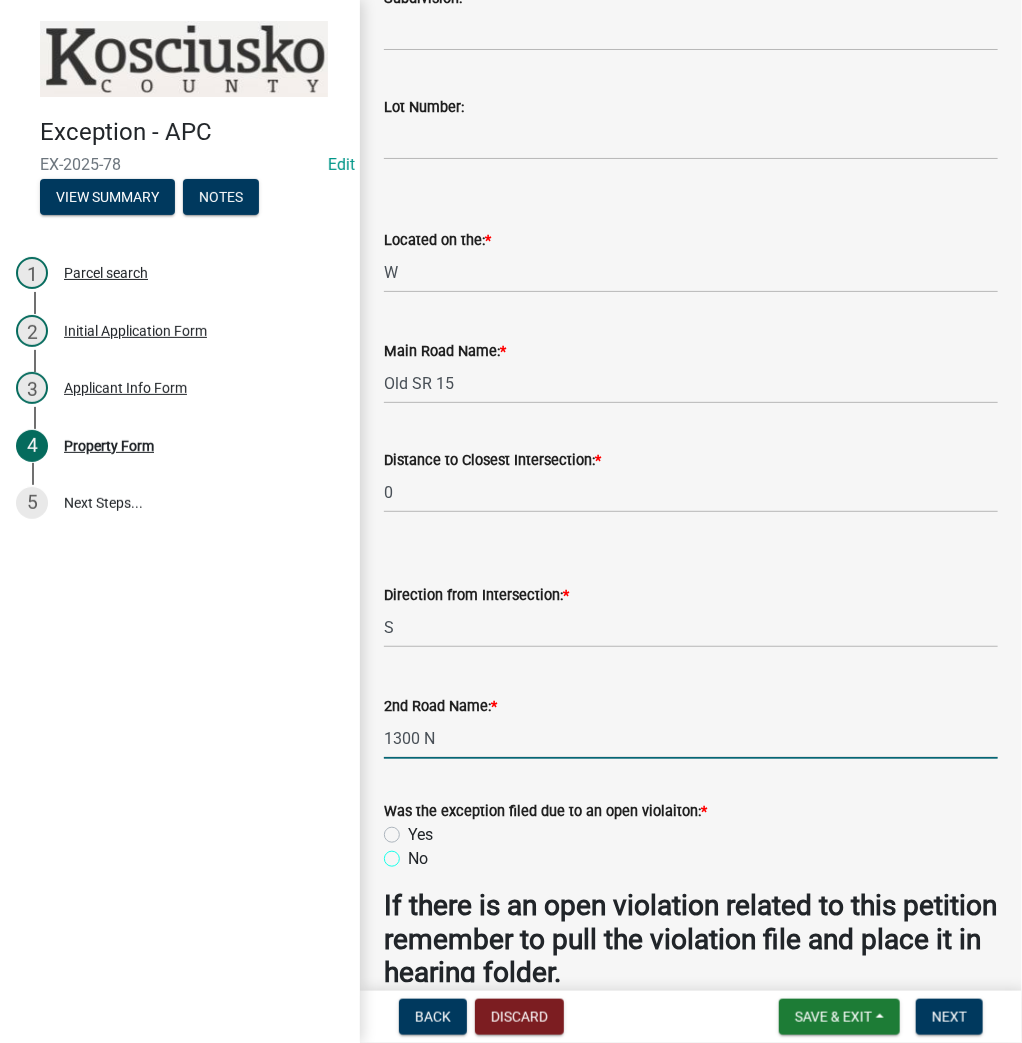 click on "No" at bounding box center (414, 853) 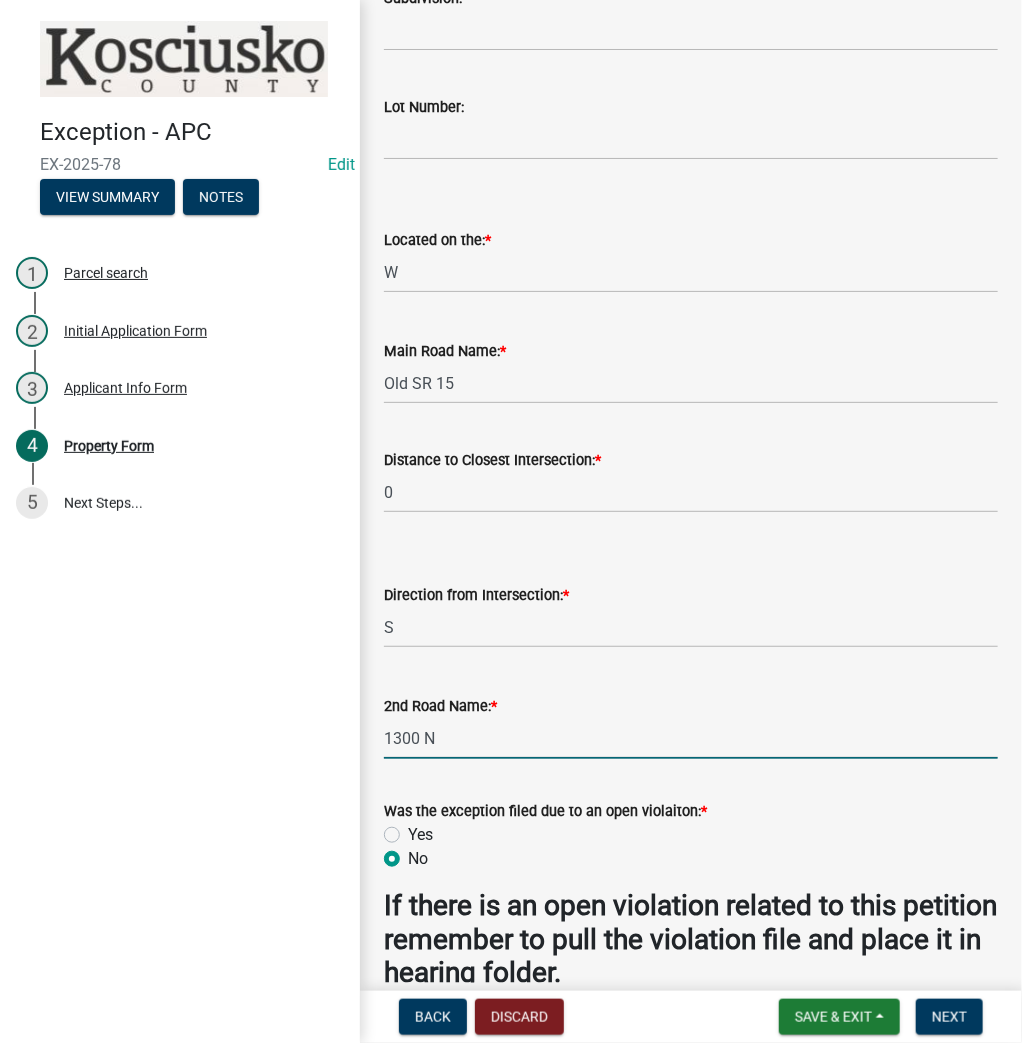 radio on "true" 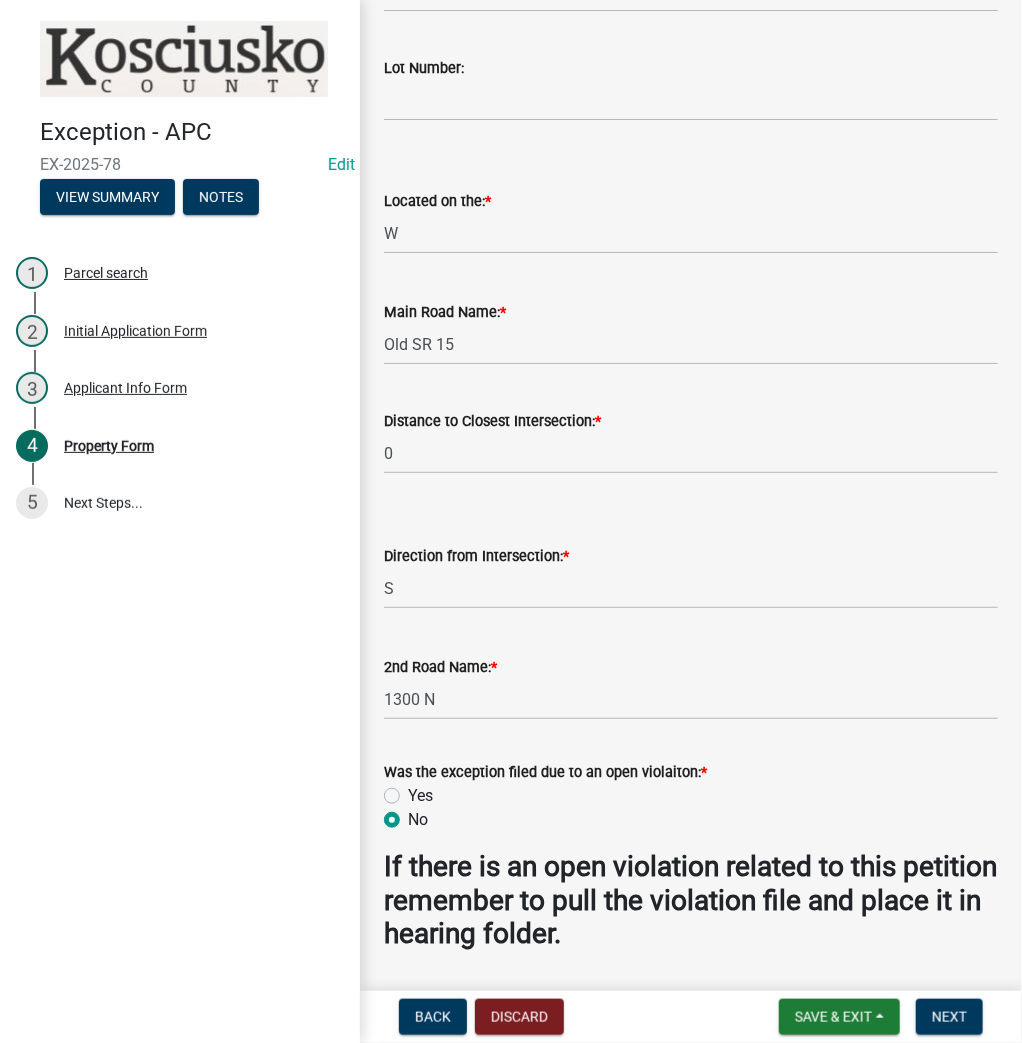 scroll, scrollTop: 1625, scrollLeft: 0, axis: vertical 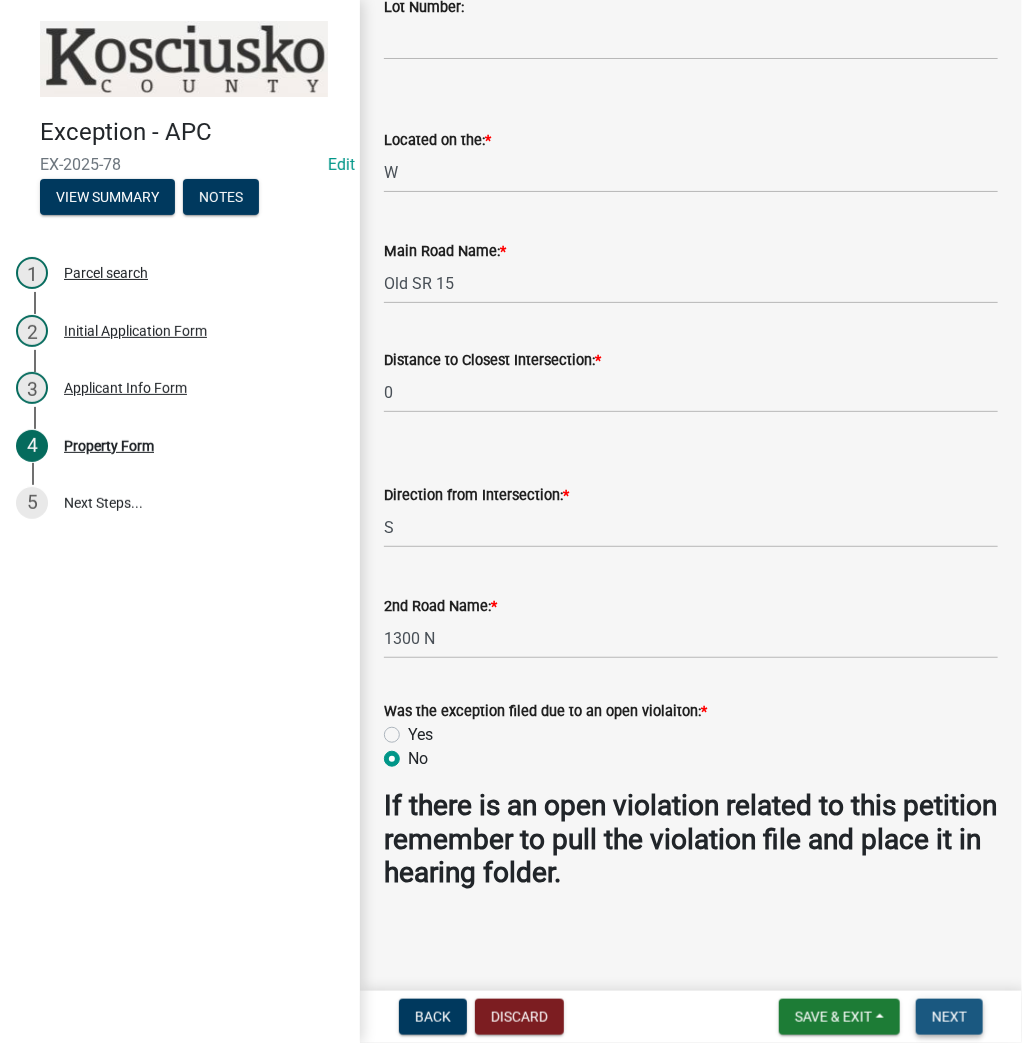click on "Next" at bounding box center [949, 1017] 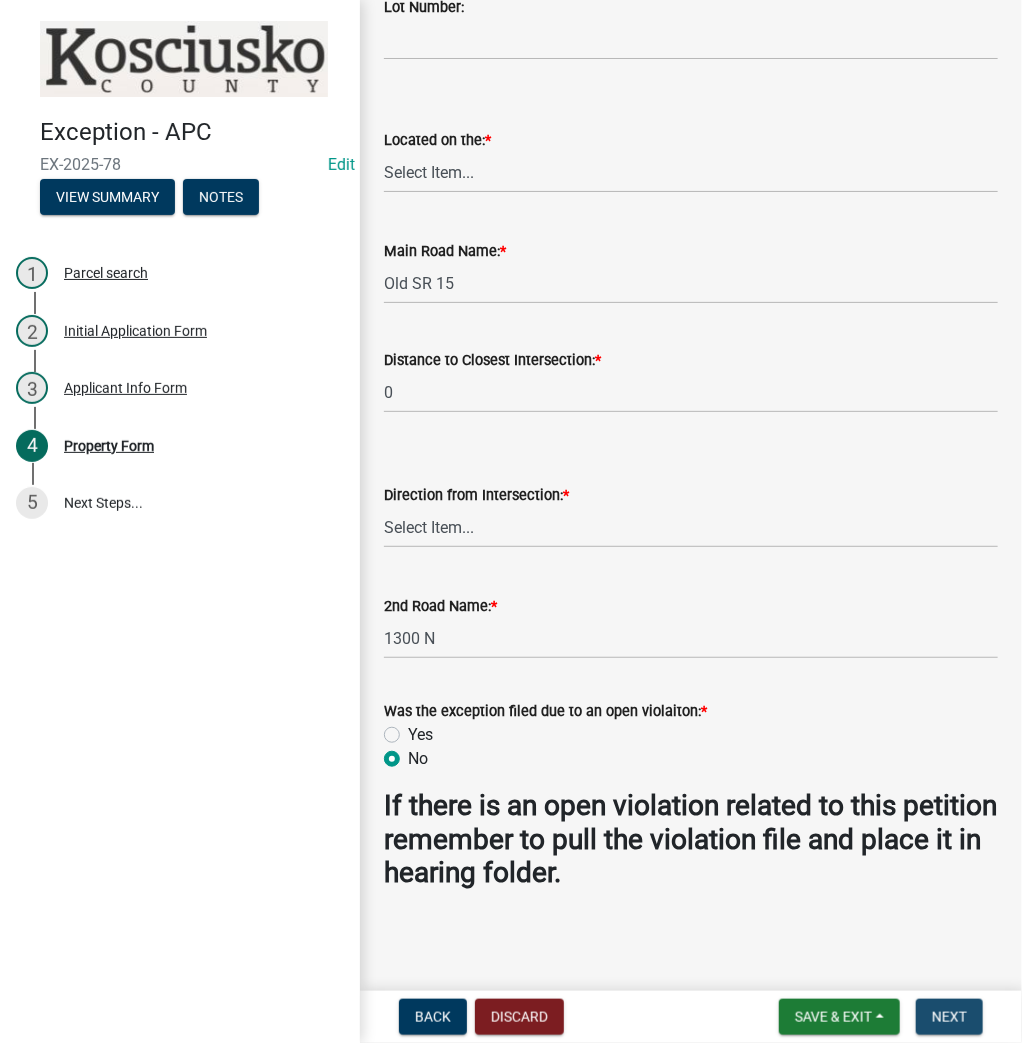 scroll, scrollTop: 0, scrollLeft: 0, axis: both 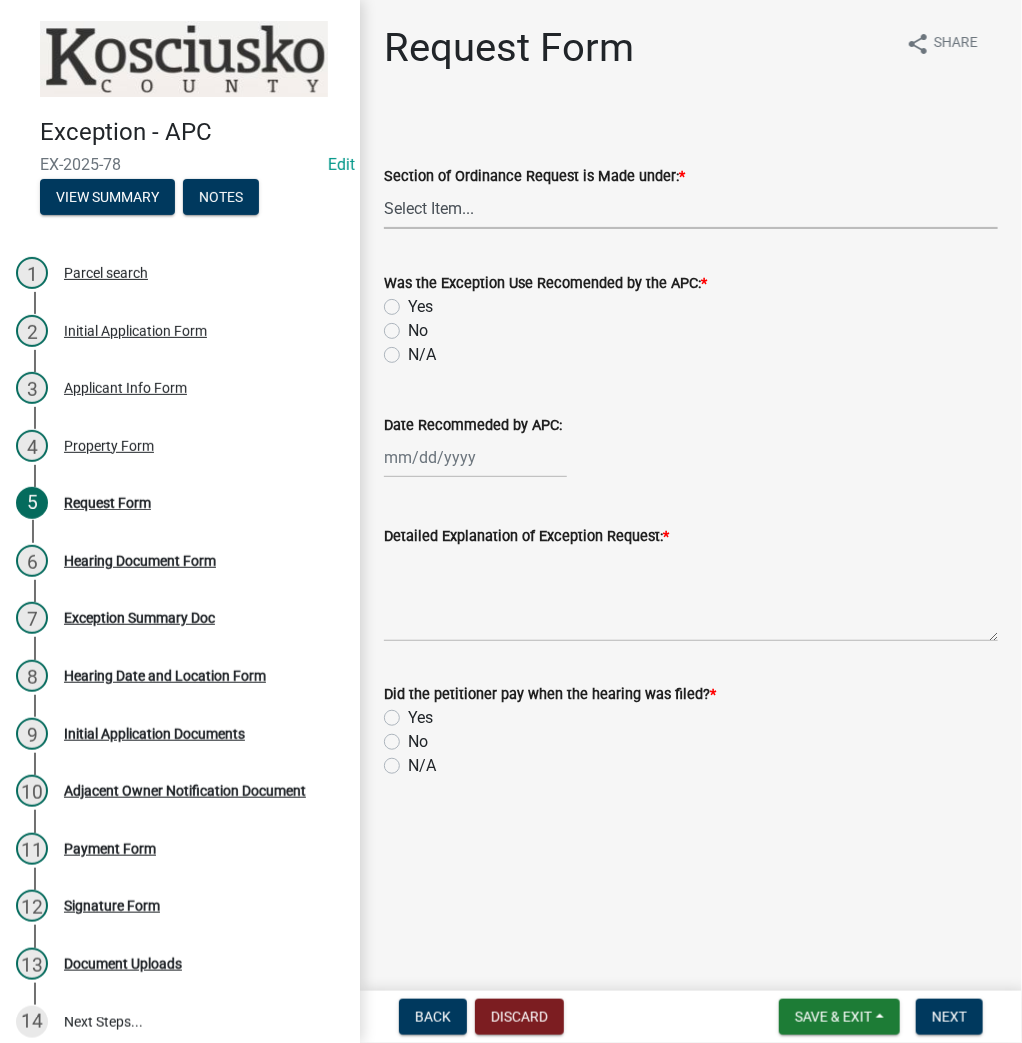 click on "Select Item...   2.14 Table A   3.5 Acc. No Res.   3.5 Table D Acc. Bldg. Size   3.21 Home Occupation   3.22 Home Based Business   3.23 S.O.B   3.25 Communication Tower   3.7 Non-Conforming Use or Structure   3.29 Wind Turbine   3.30 Solar Energy System" at bounding box center [691, 208] 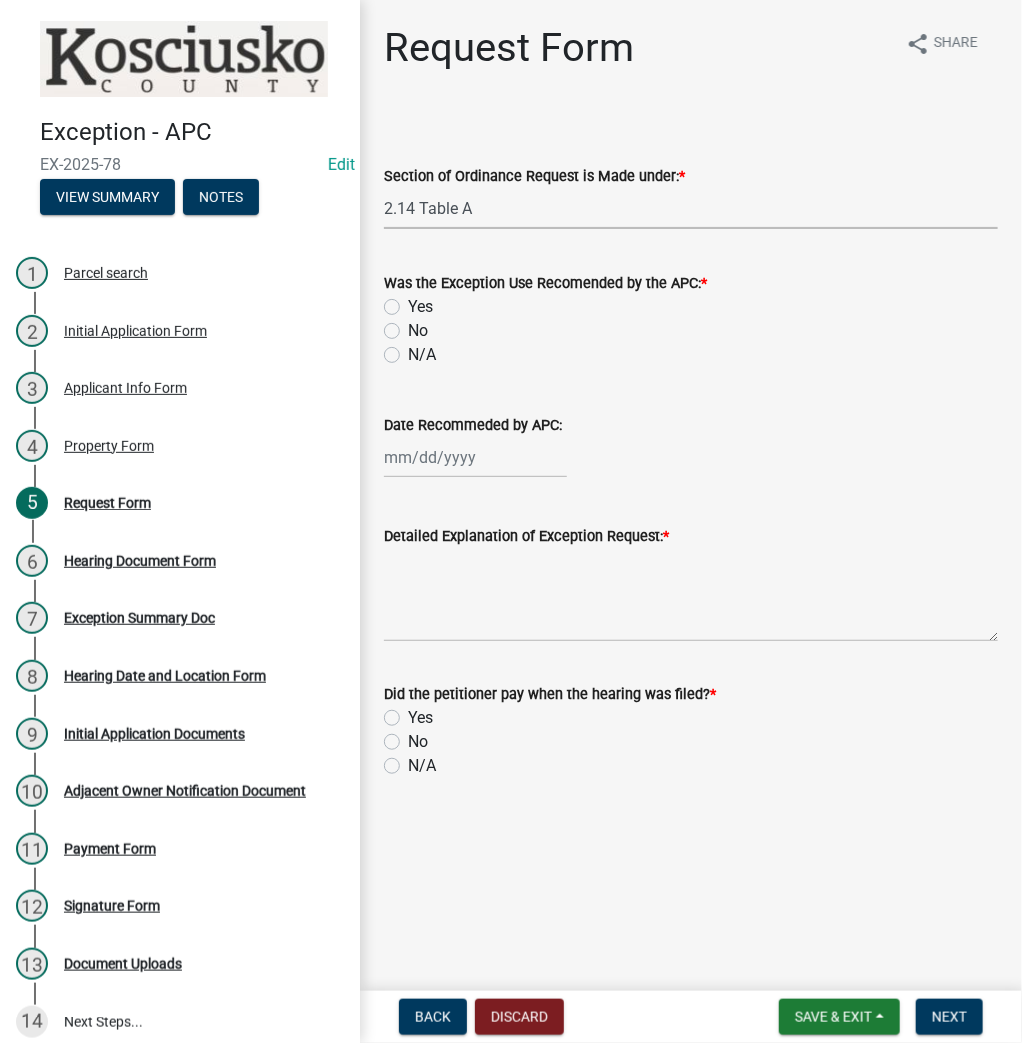 click on "Select Item...   2.14 Table A   3.5 Acc. No Res.   3.5 Table D Acc. Bldg. Size   3.21 Home Occupation   3.22 Home Based Business   3.23 S.O.B   3.25 Communication Tower   3.7 Non-Conforming Use or Structure   3.29 Wind Turbine   3.30 Solar Energy System" at bounding box center [691, 208] 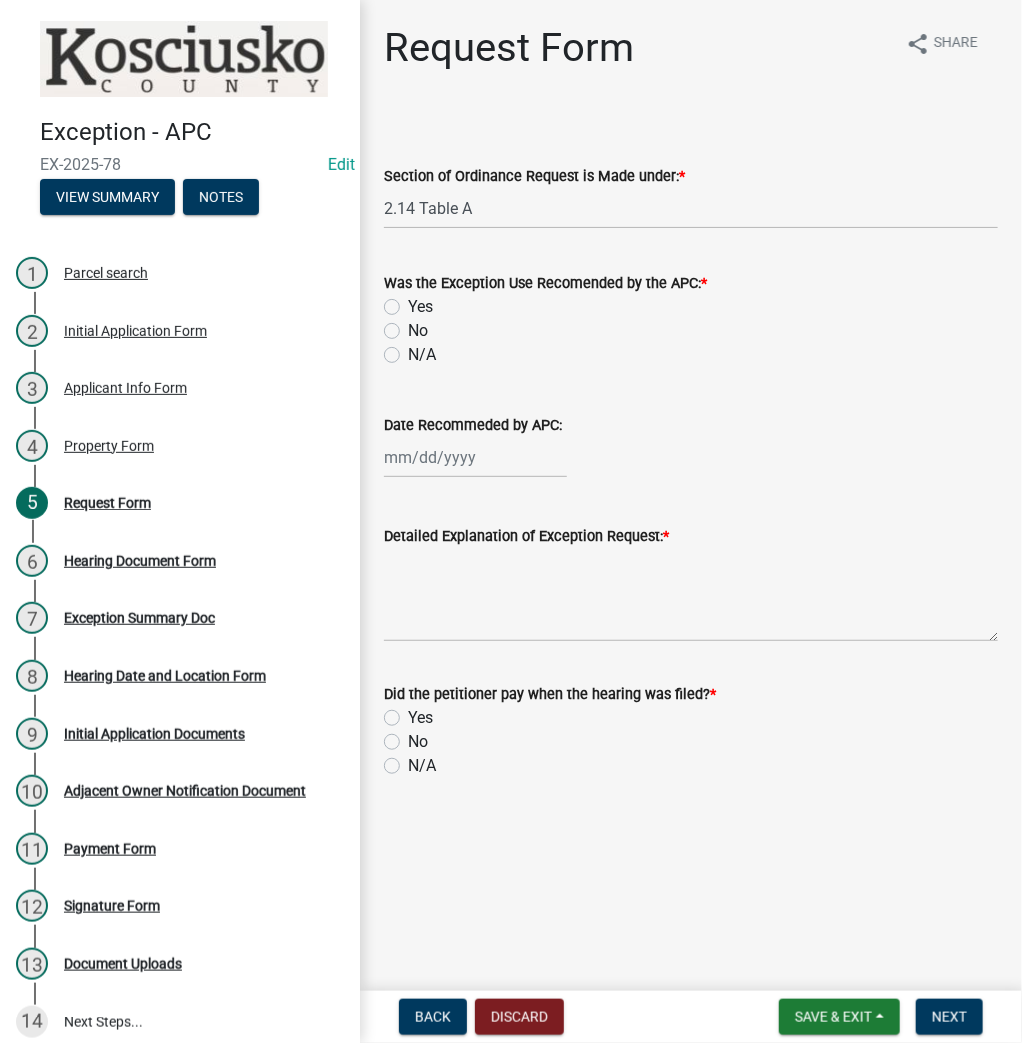 click on "N/A" 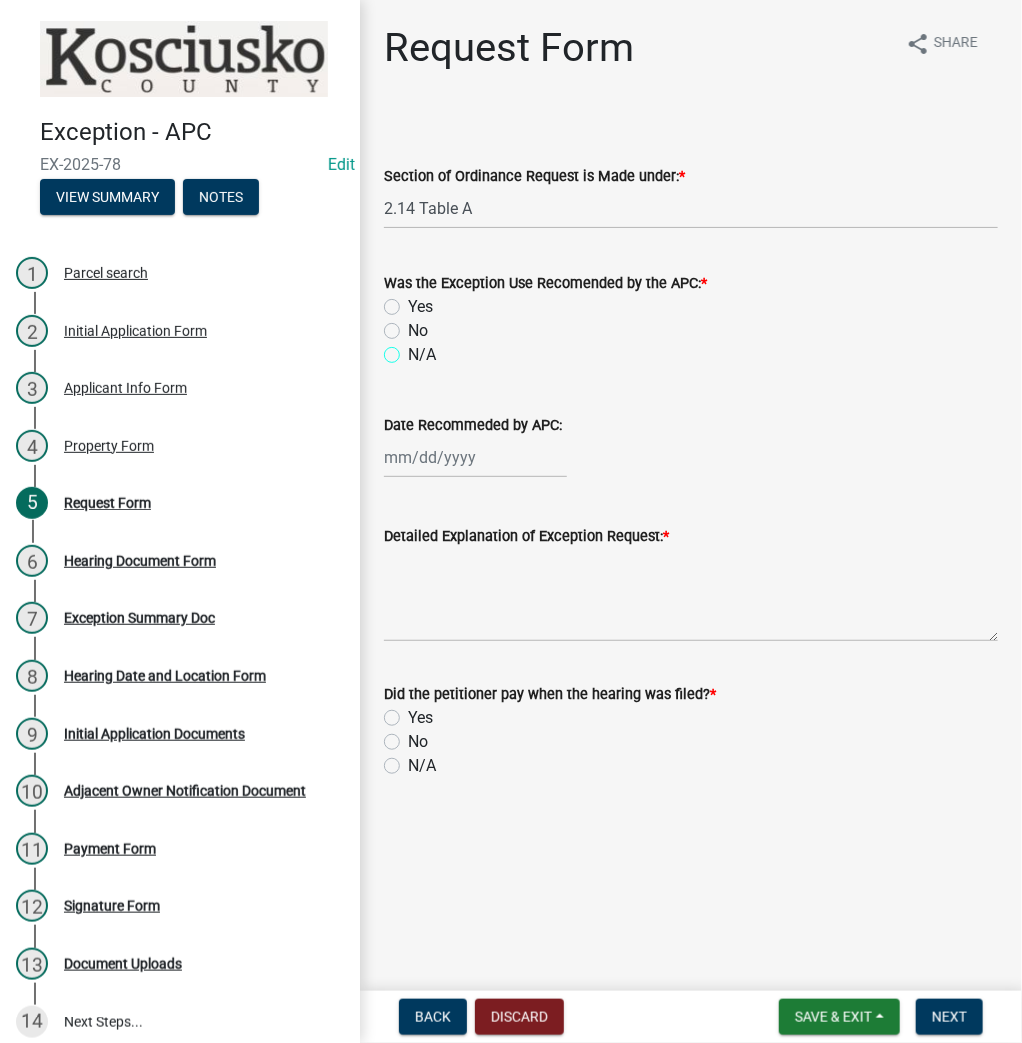 click on "N/A" at bounding box center (414, 349) 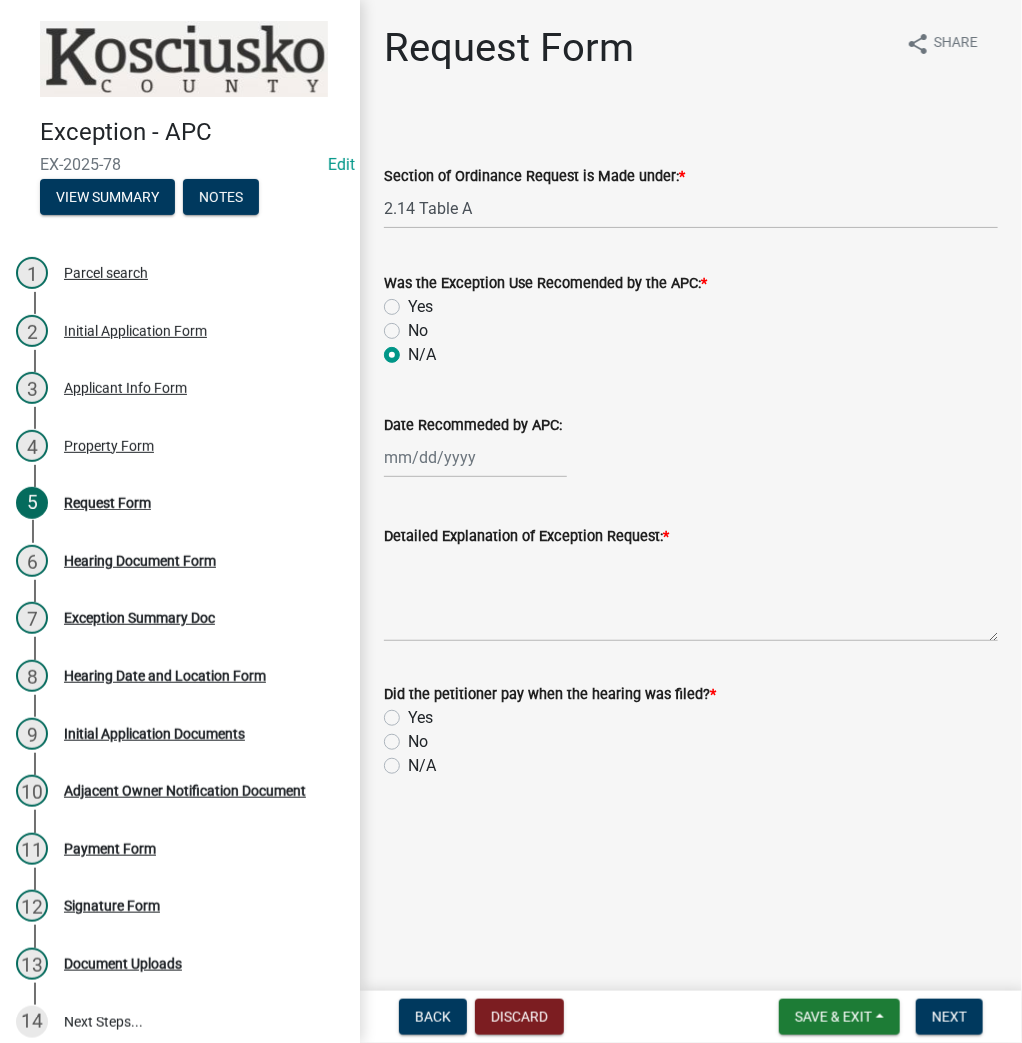 radio on "true" 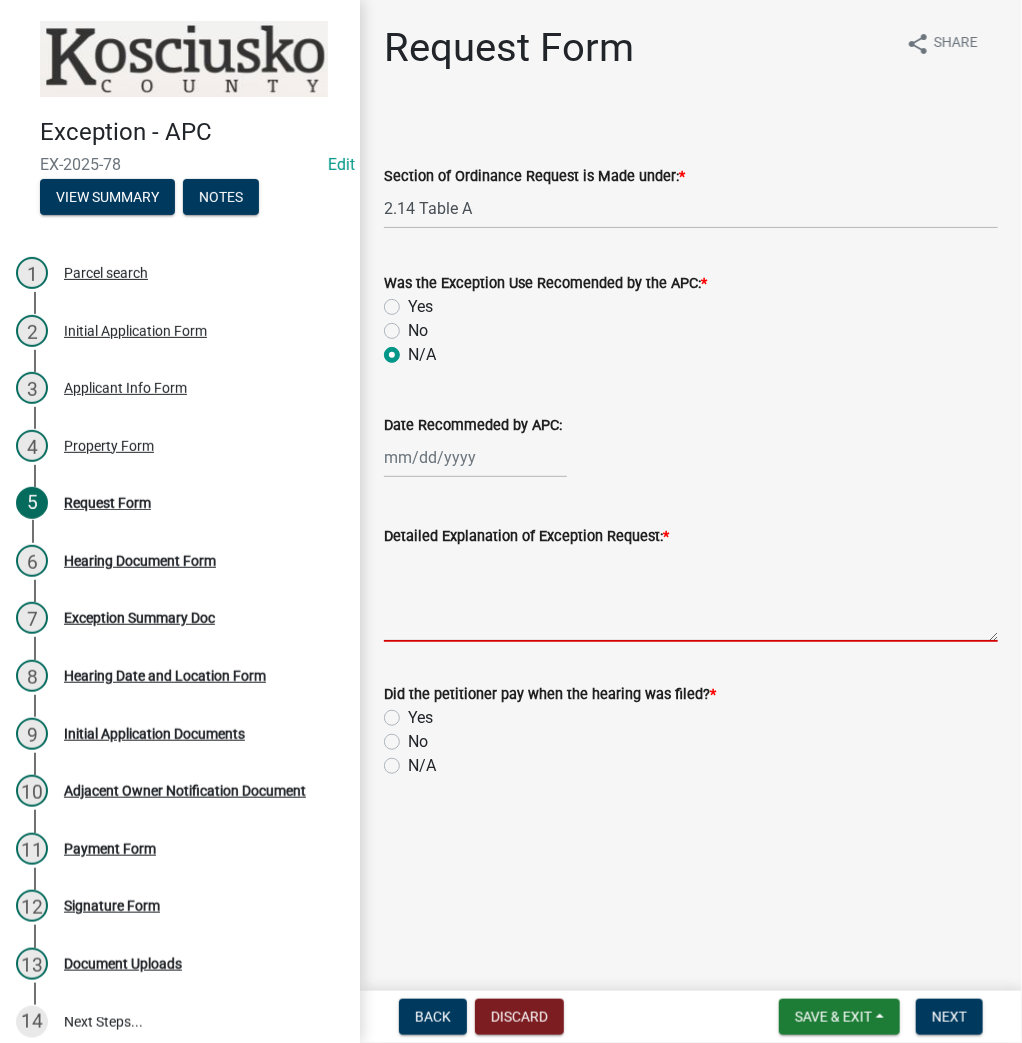 click on "Detailed Explanation of Exception Request:  *" at bounding box center [691, 595] 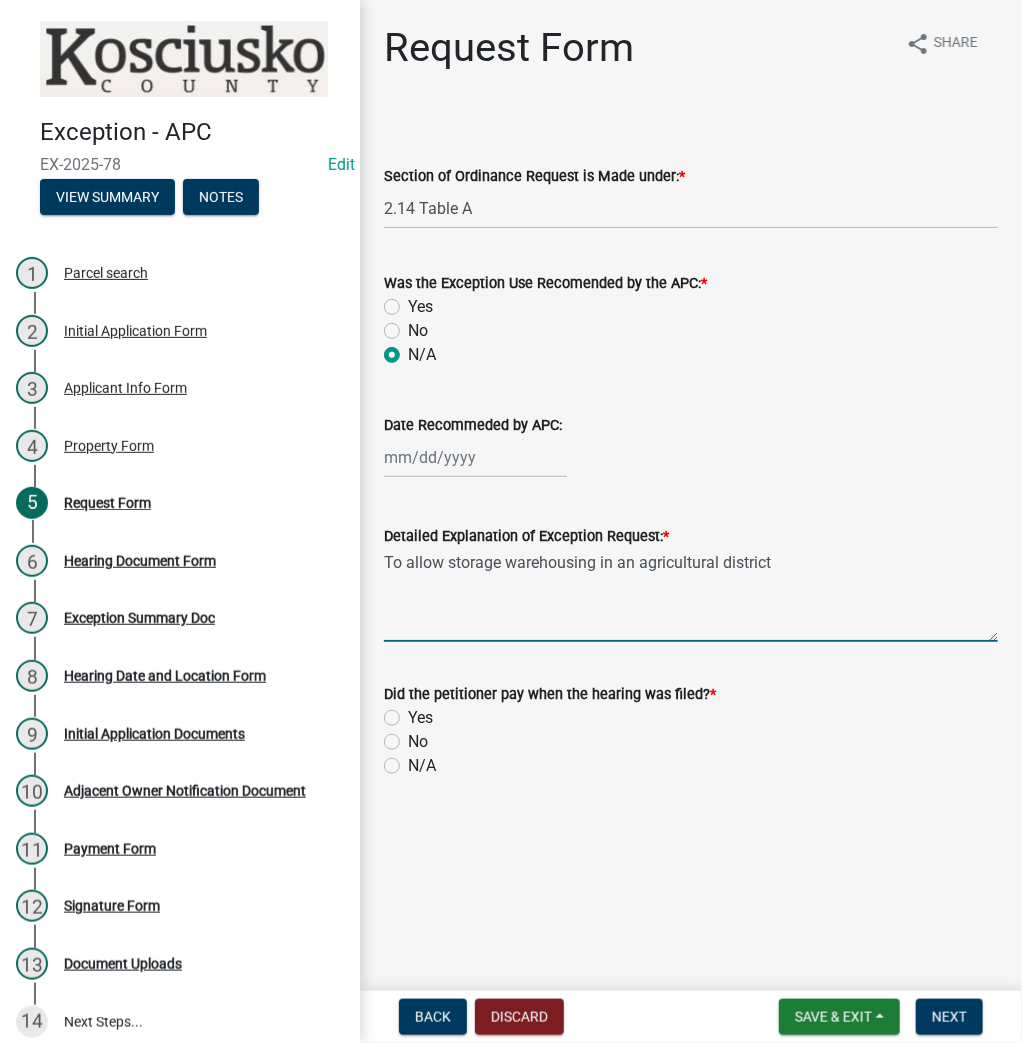 click on "To allow storage warehousing in an agricultural district" at bounding box center (691, 595) 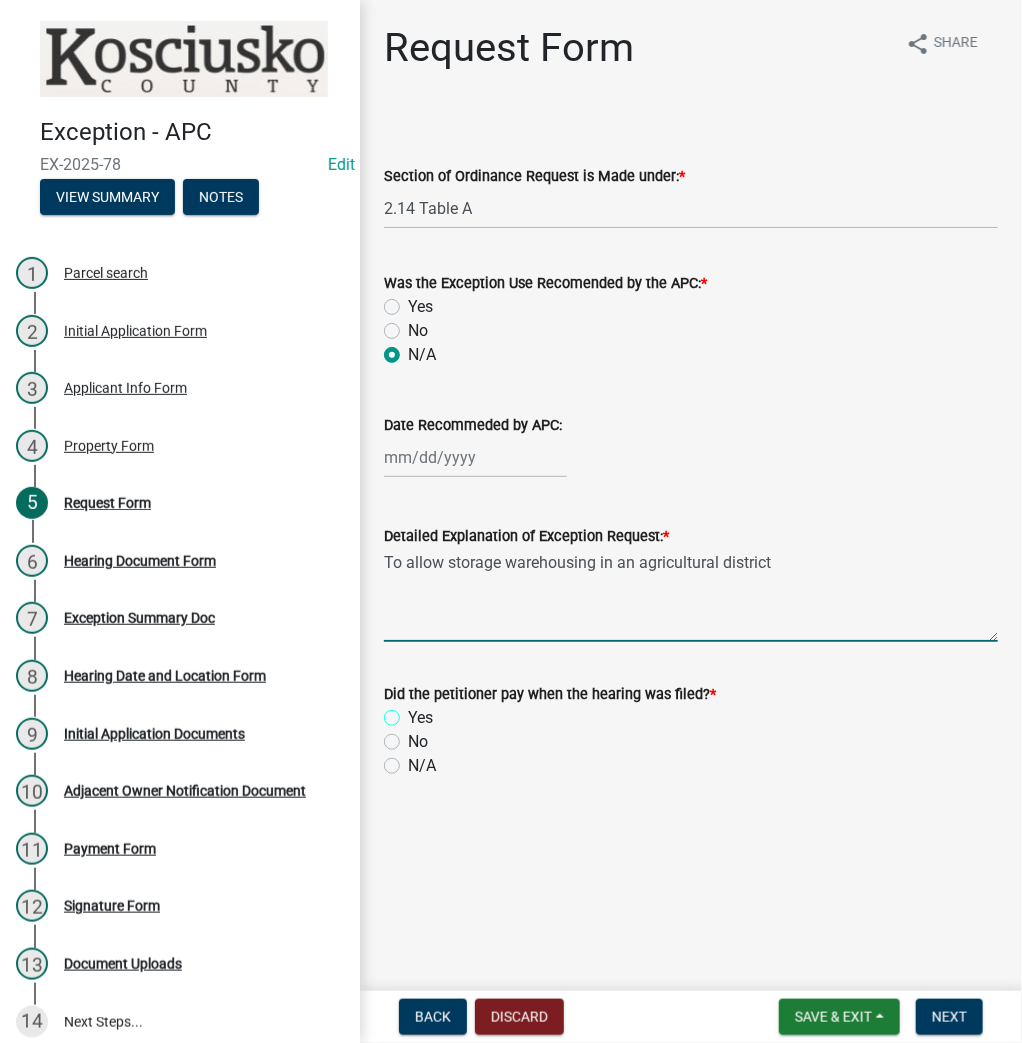 click on "Yes" at bounding box center (414, 712) 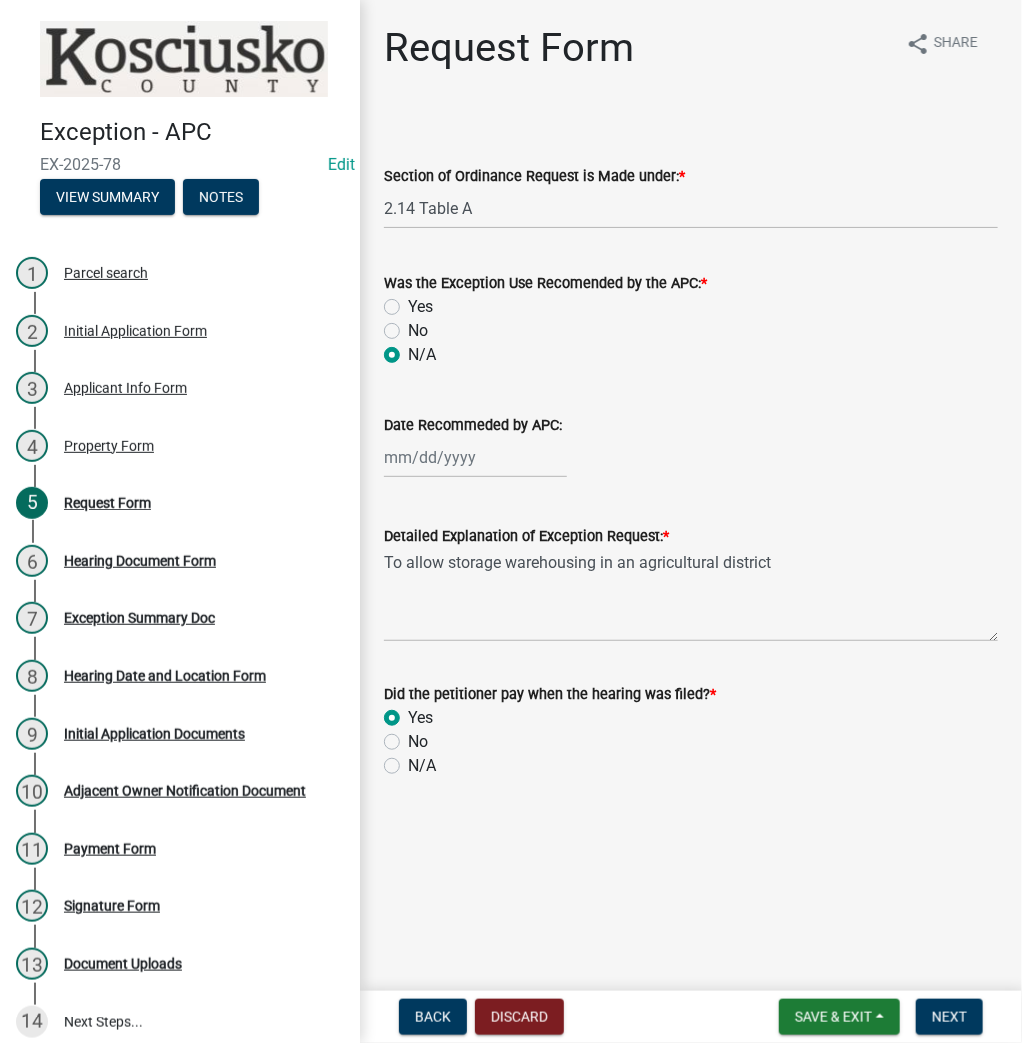 radio on "true" 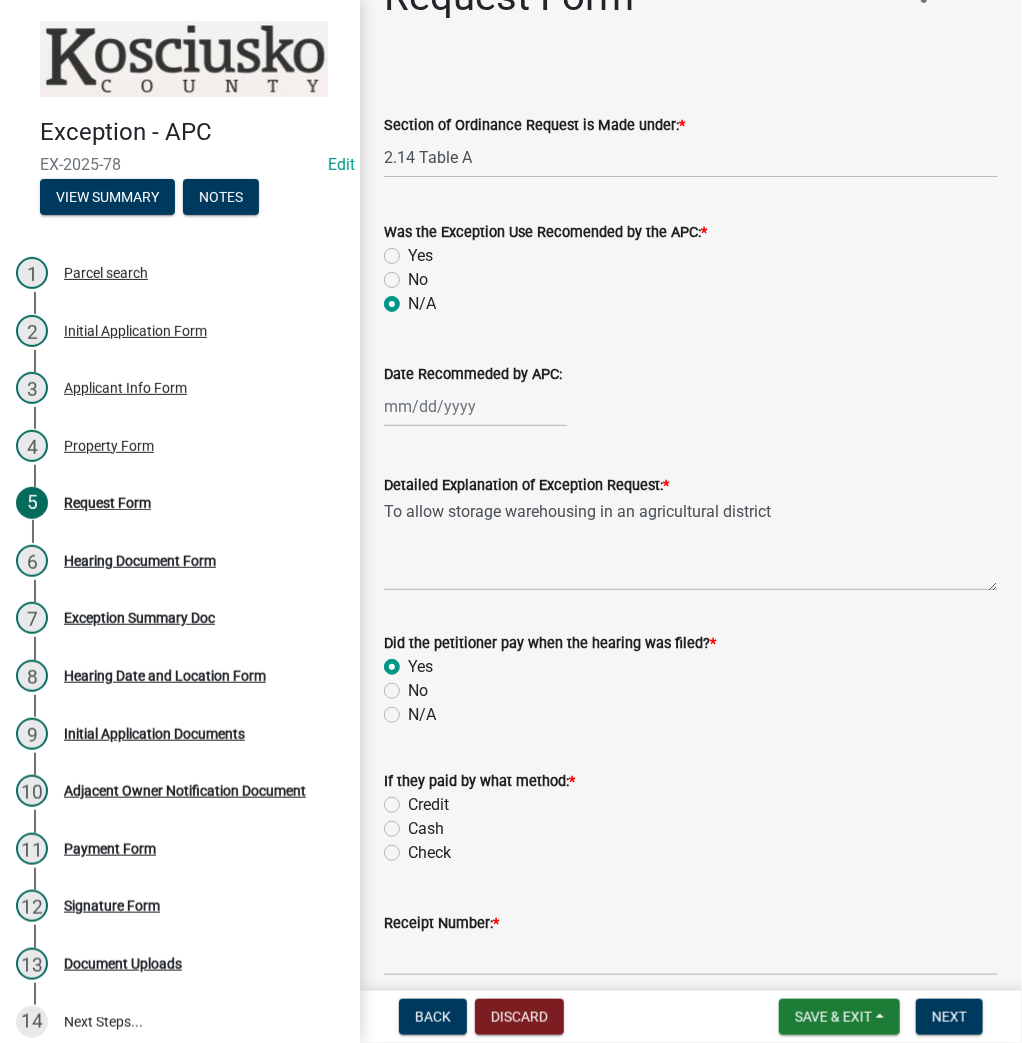 scroll, scrollTop: 137, scrollLeft: 0, axis: vertical 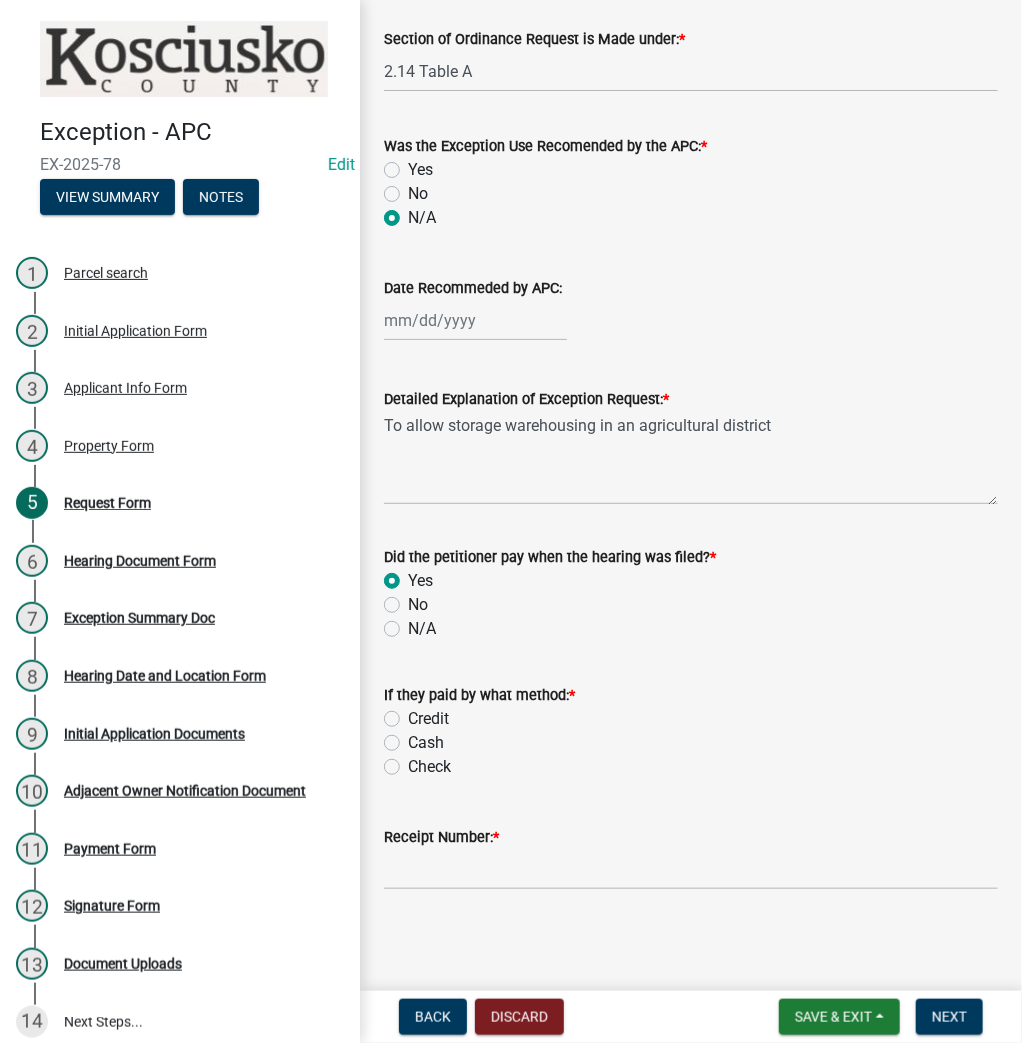 click on "Check" 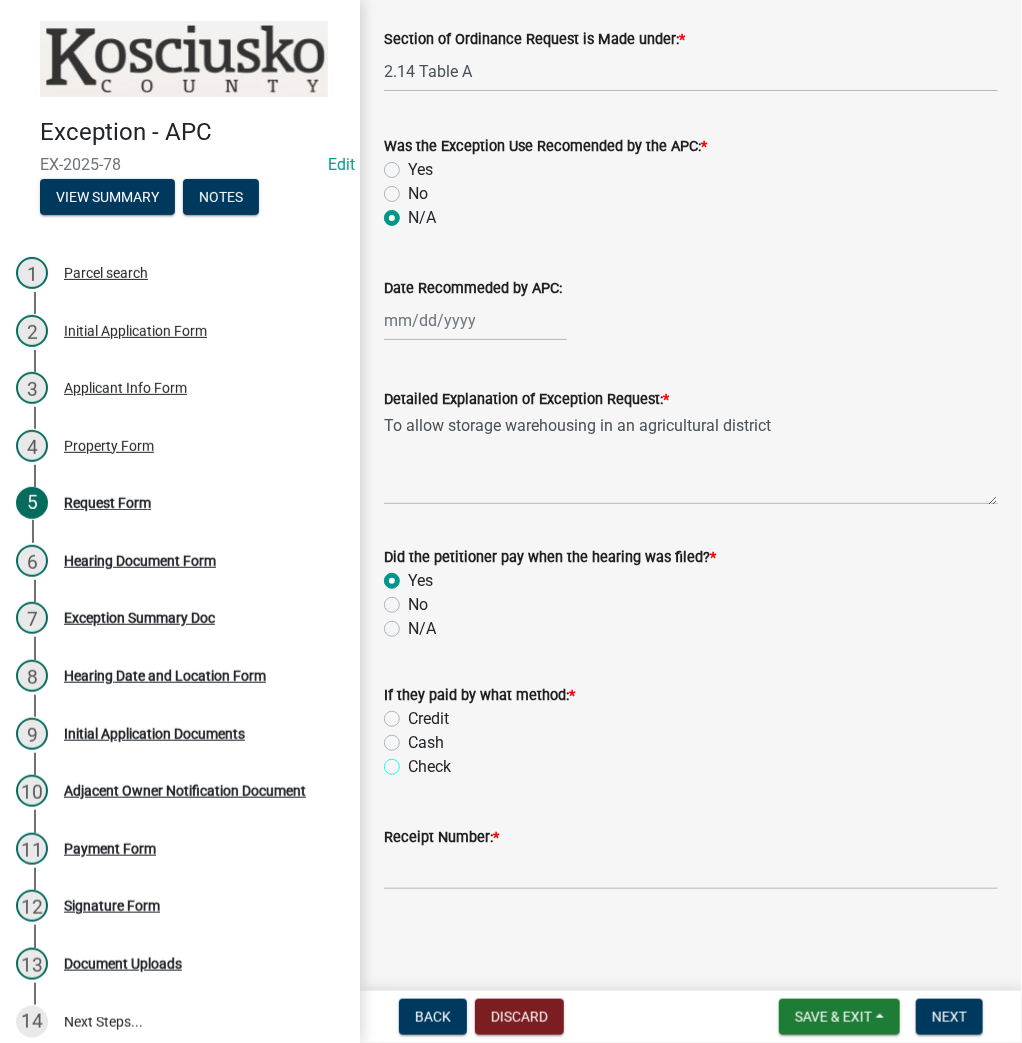 click on "Check" at bounding box center [414, 761] 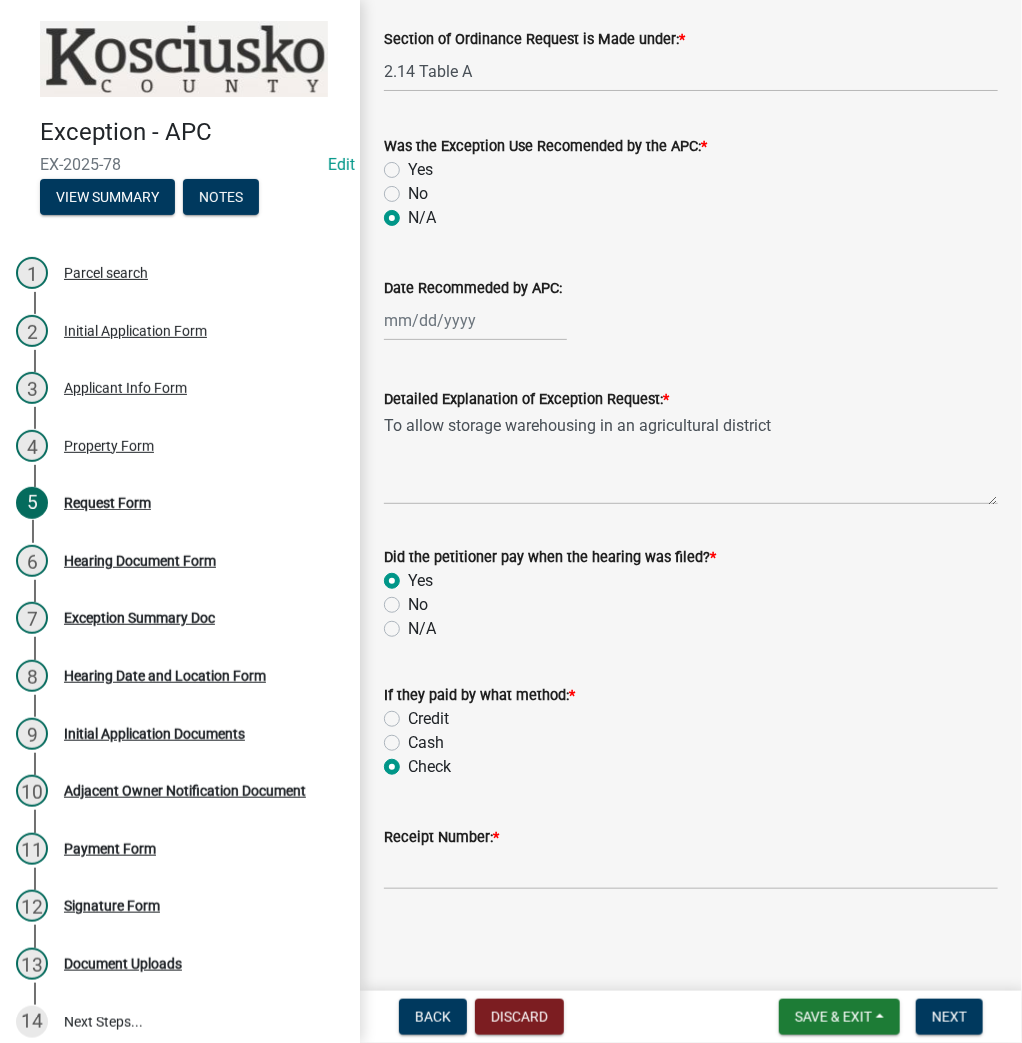 radio on "true" 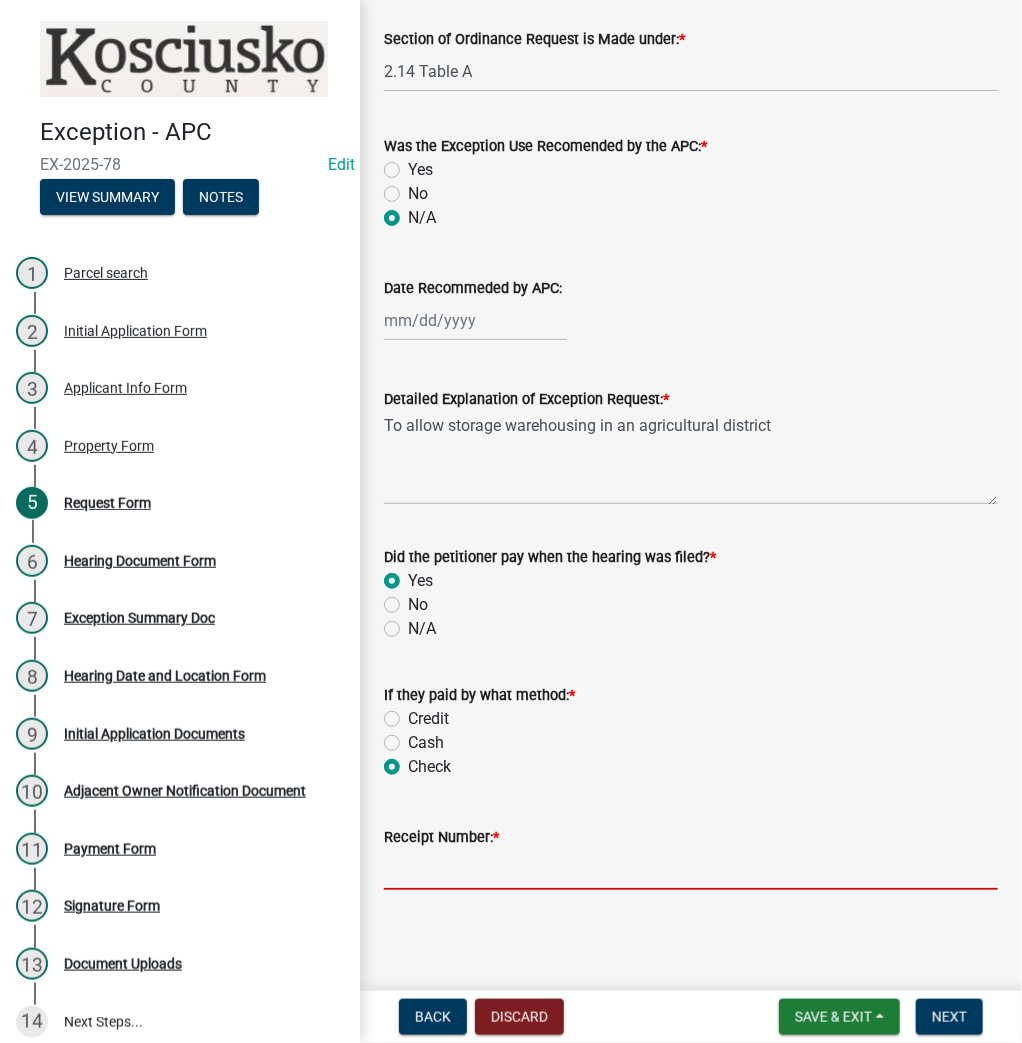 click on "Receipt Number:  *" at bounding box center (691, 869) 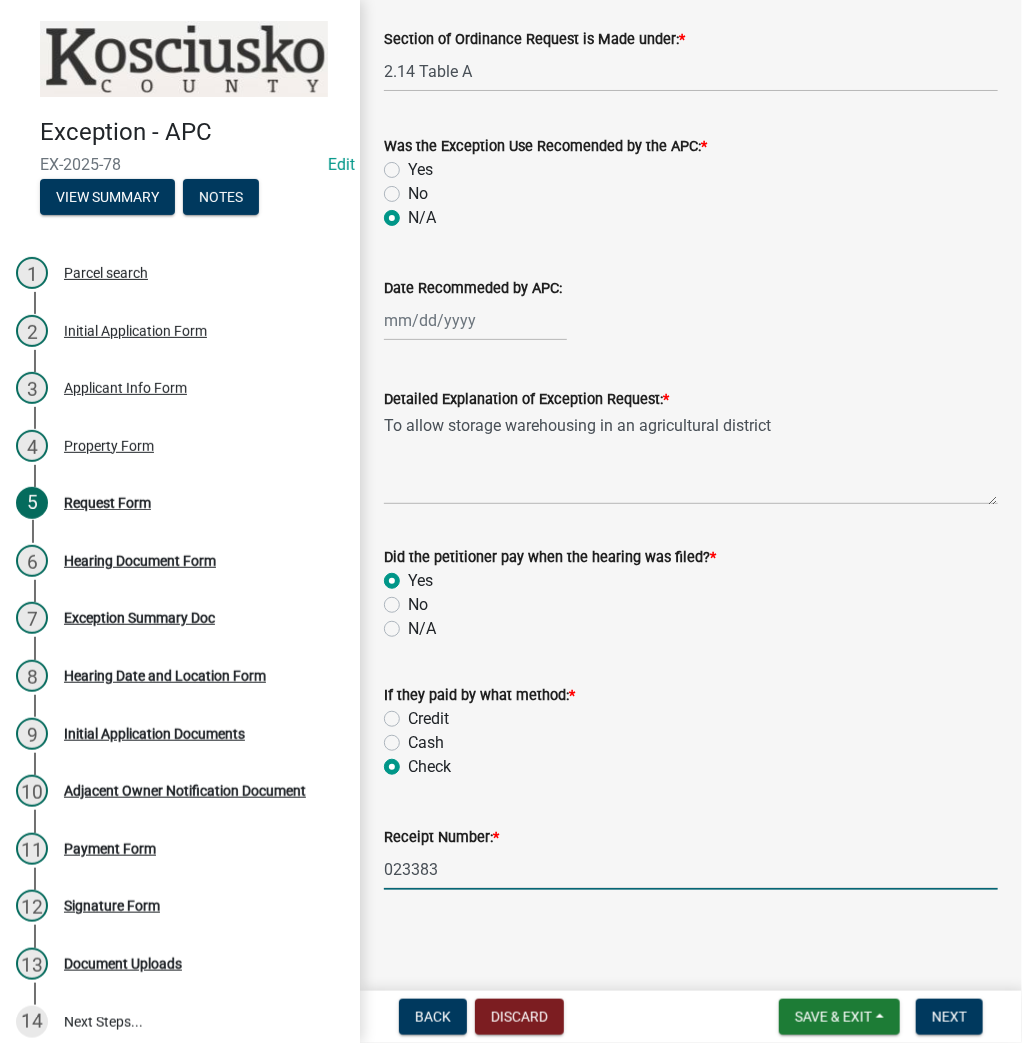 type on "023383" 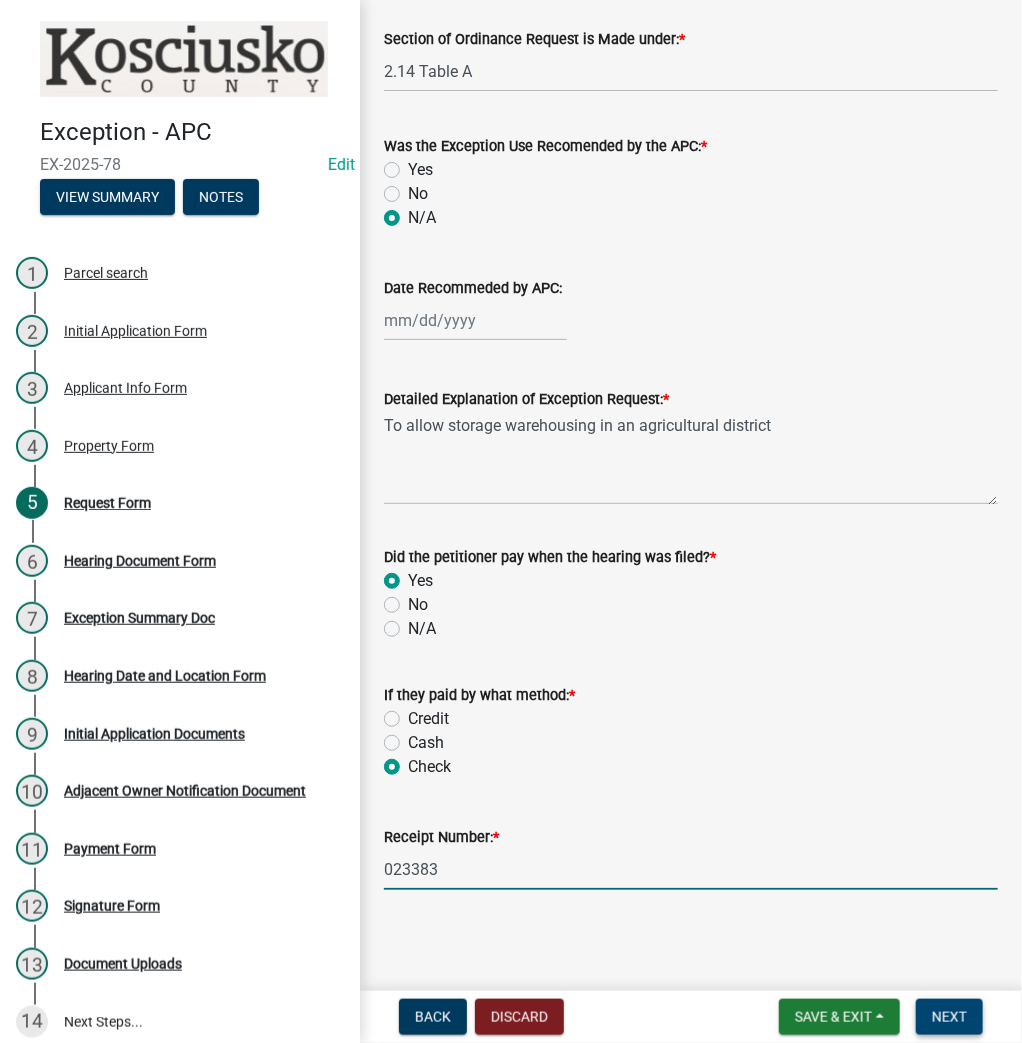 click on "Next" at bounding box center [949, 1017] 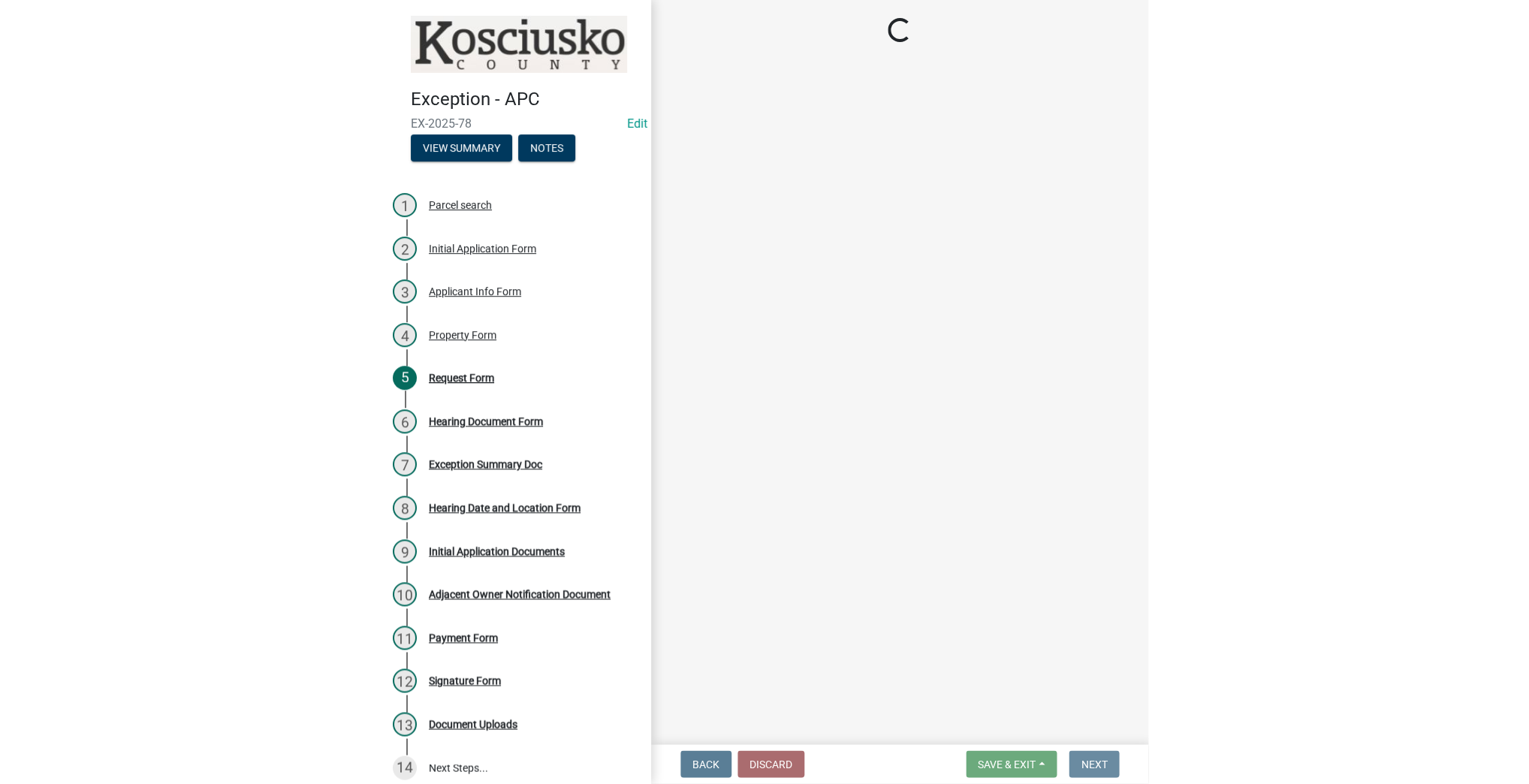 scroll, scrollTop: 0, scrollLeft: 0, axis: both 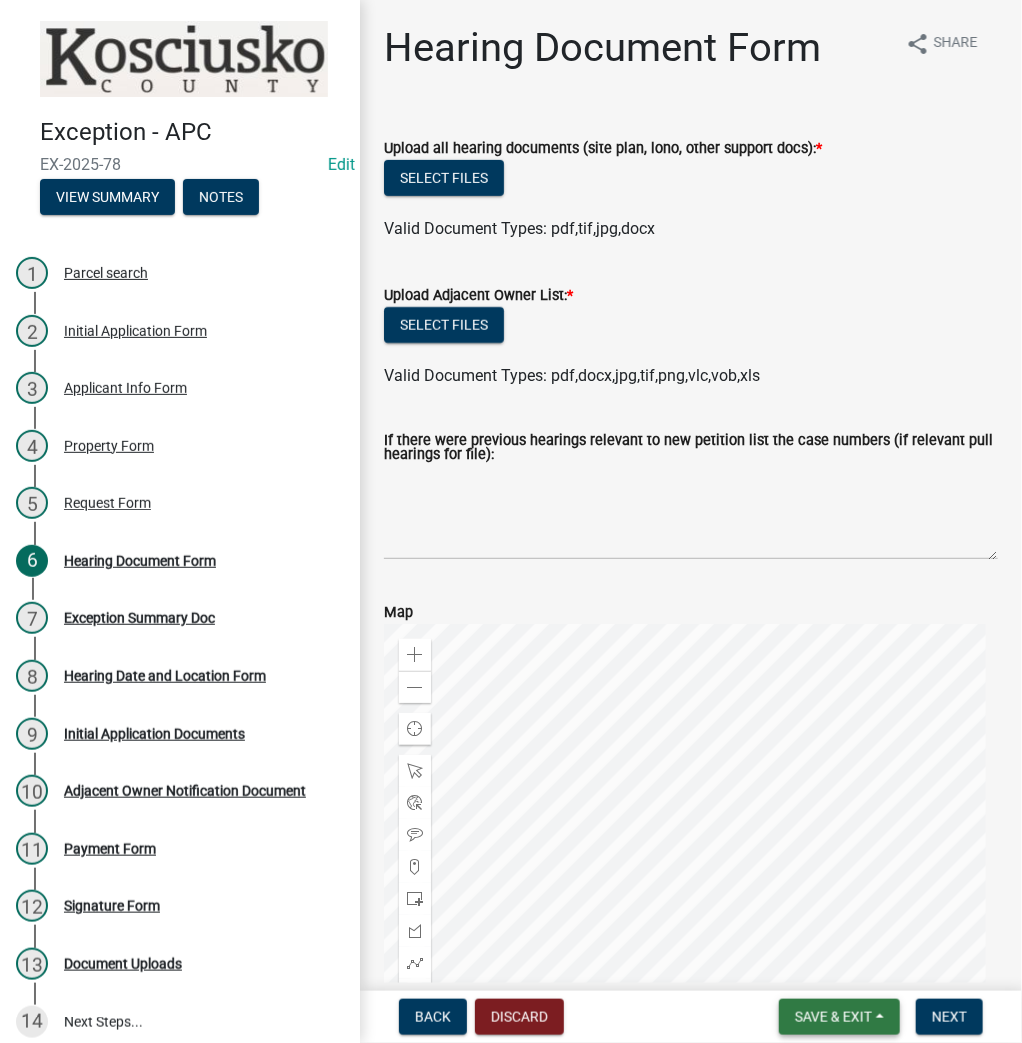 click on "Save & Exit" at bounding box center [833, 1017] 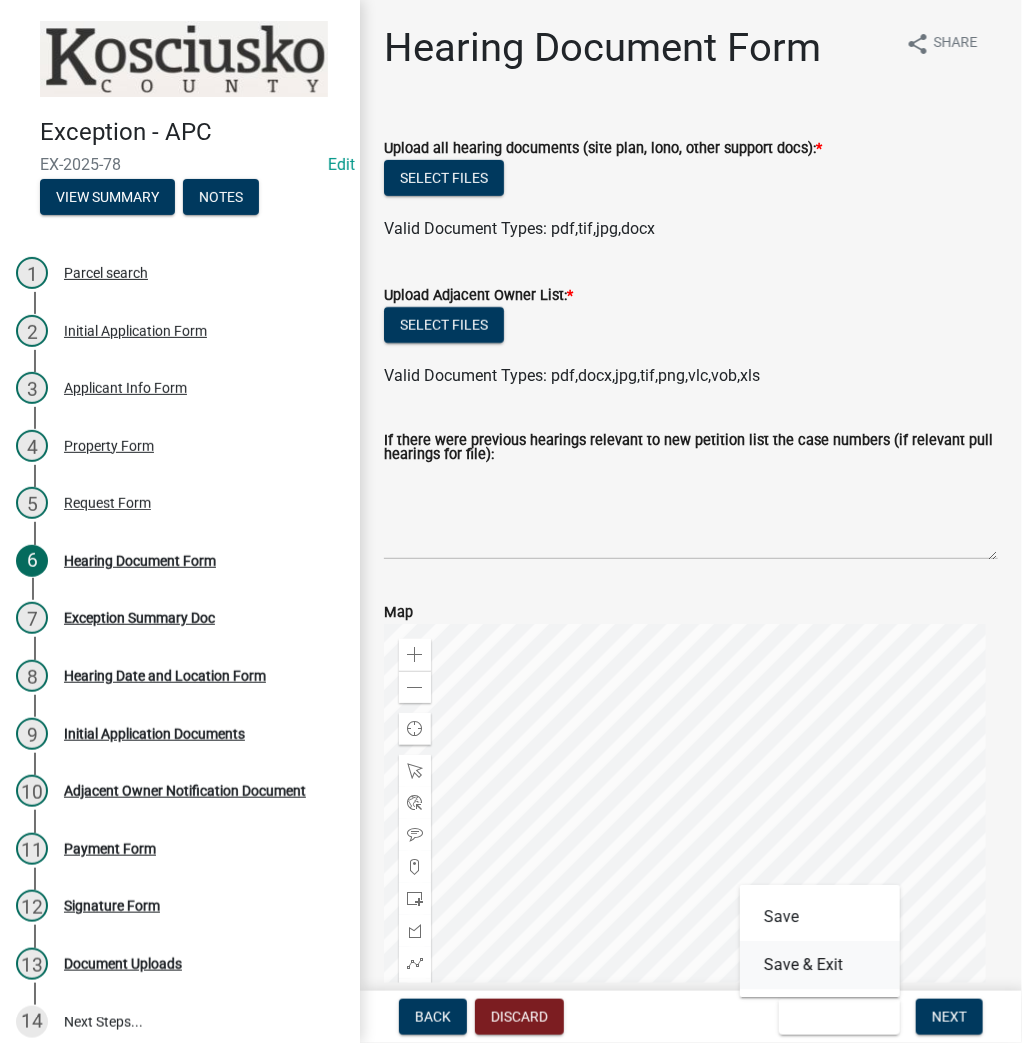 click on "Save & Exit" at bounding box center (820, 965) 